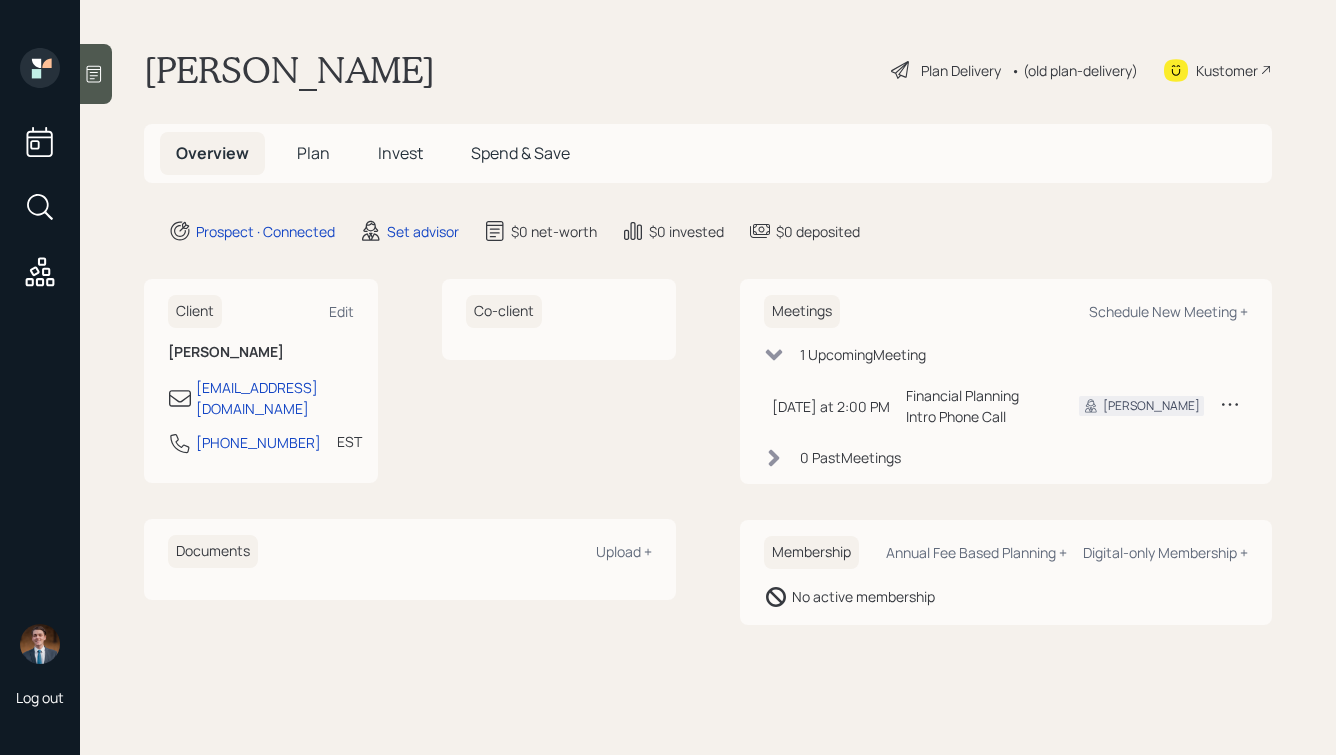 scroll, scrollTop: 0, scrollLeft: 0, axis: both 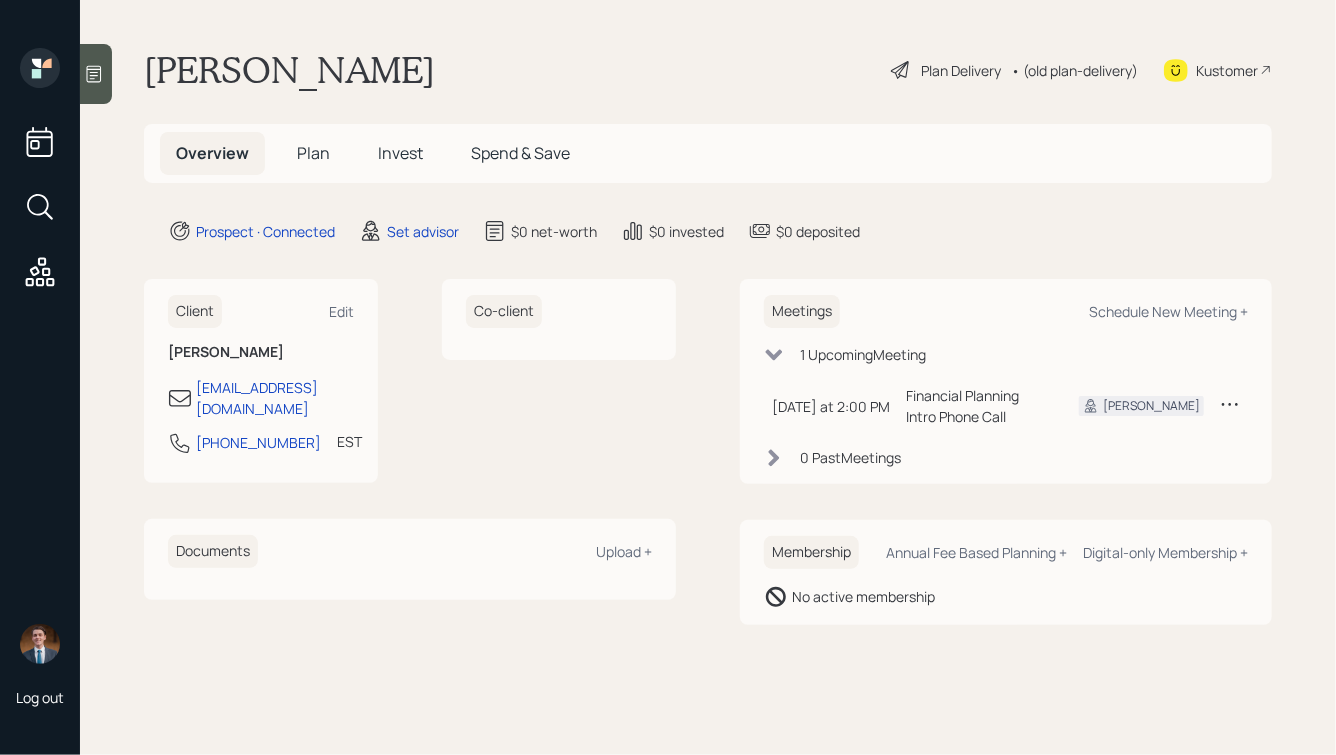 click 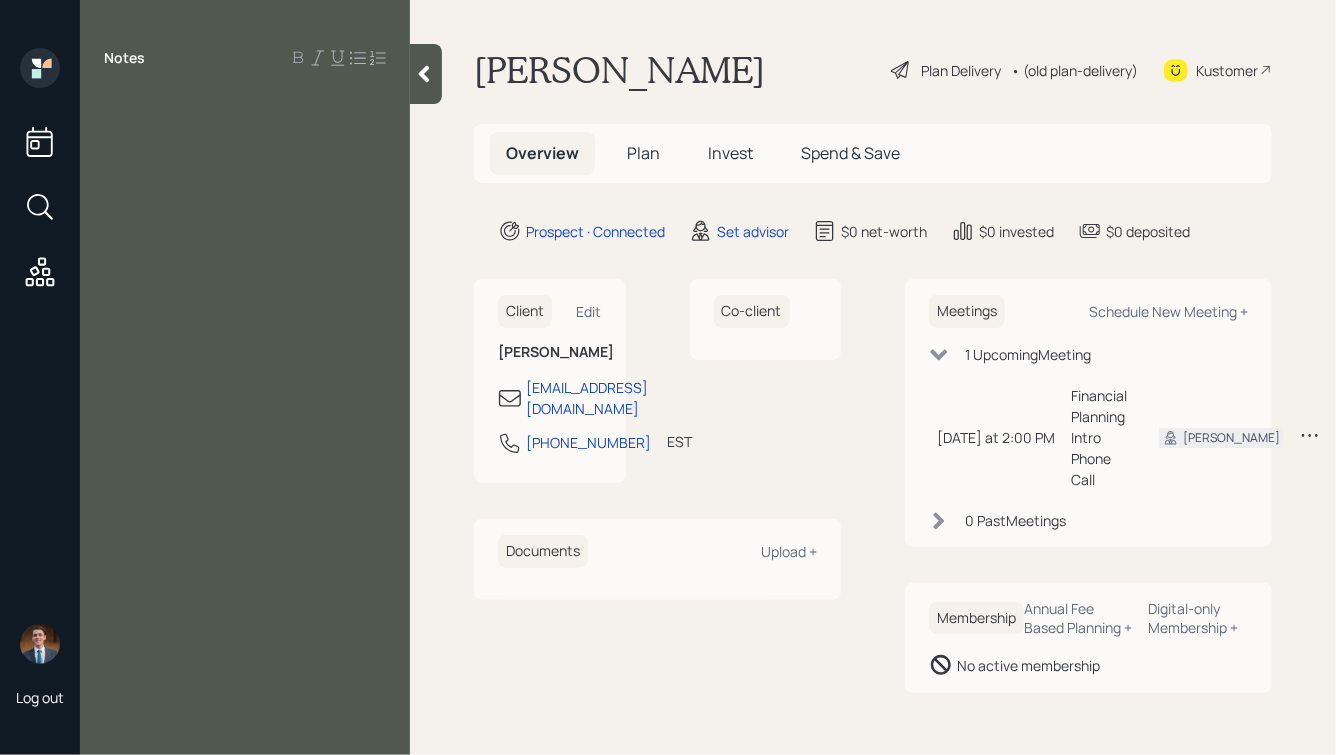 click on "Notes" at bounding box center [245, 389] 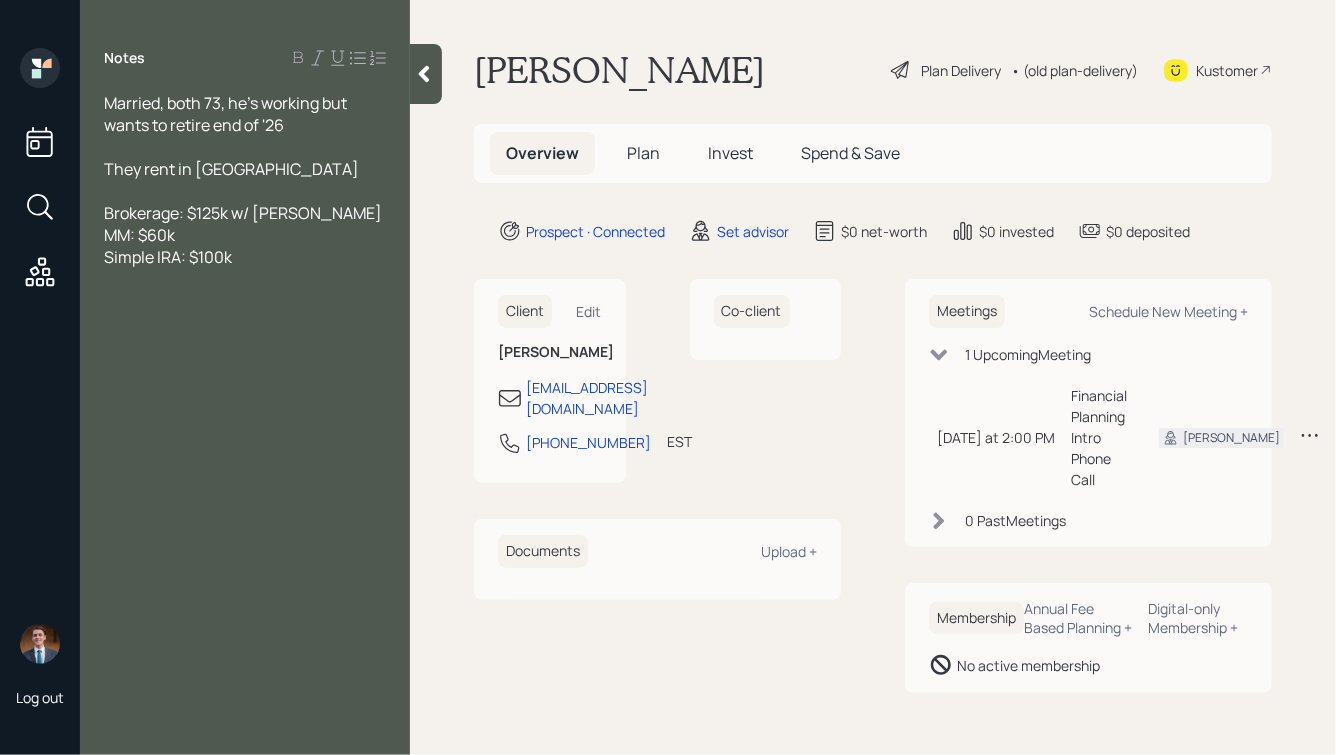 click on "They rent in [GEOGRAPHIC_DATA]" at bounding box center (245, 169) 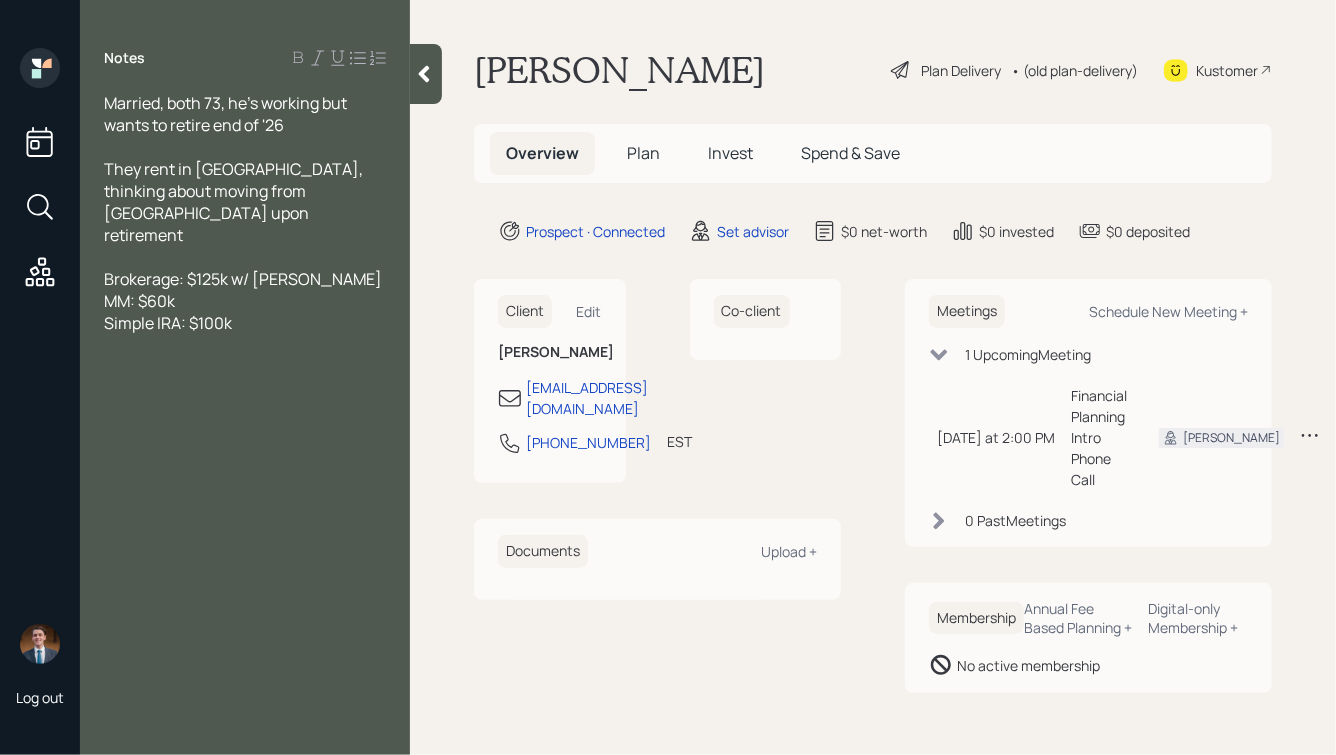click on "Simple IRA: $100k" at bounding box center (245, 323) 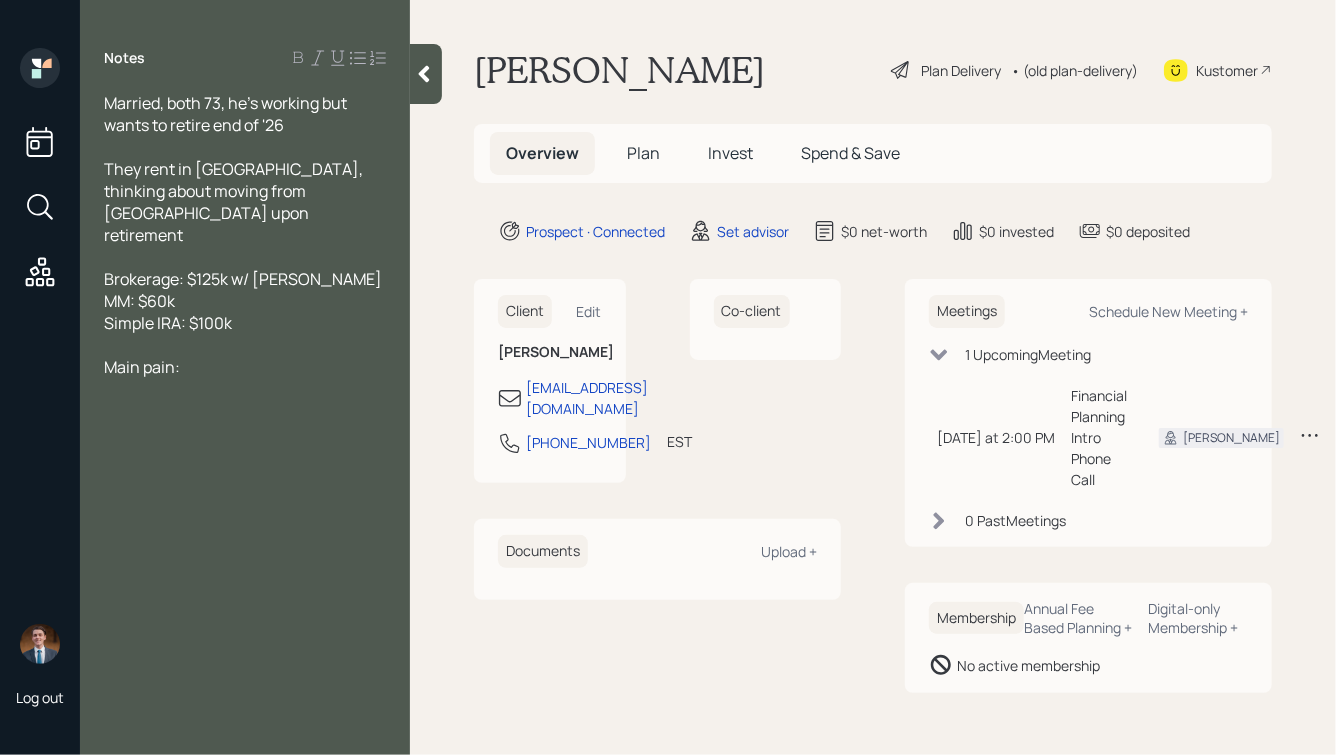 click at bounding box center (245, 345) 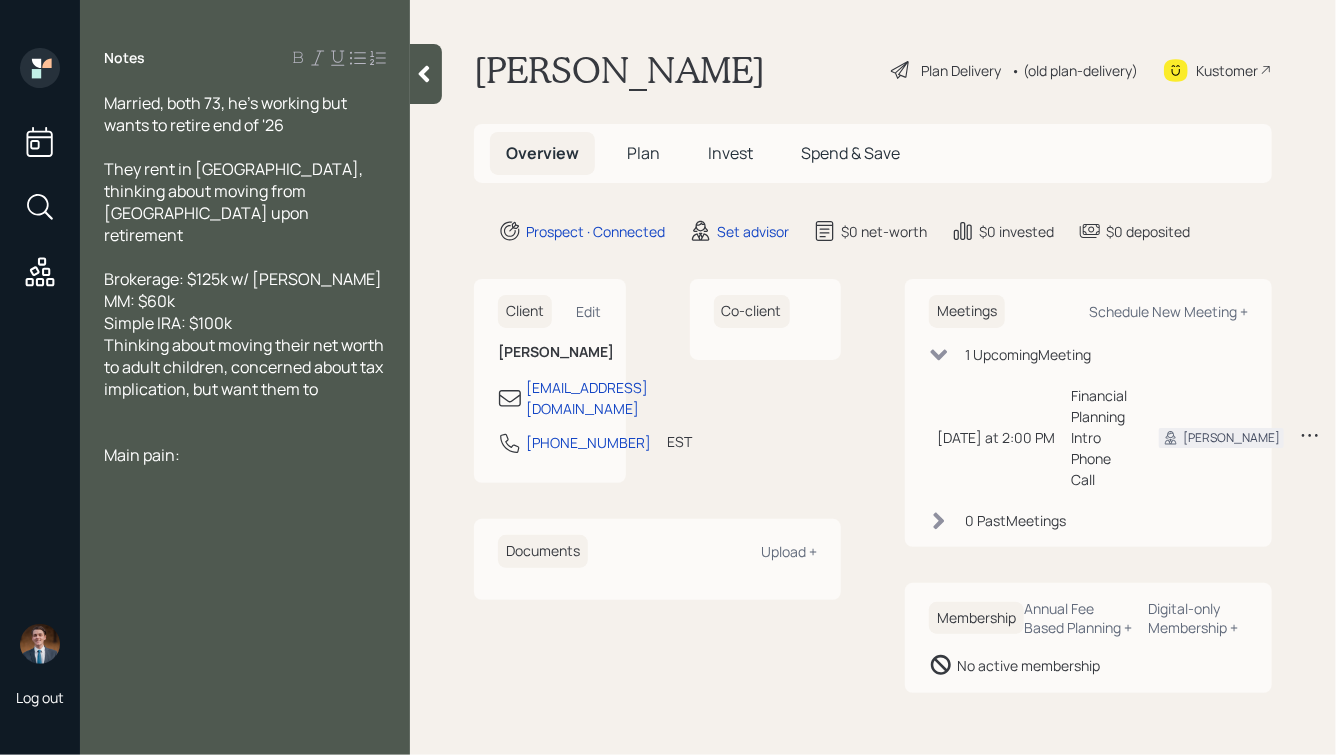 click at bounding box center (245, 257) 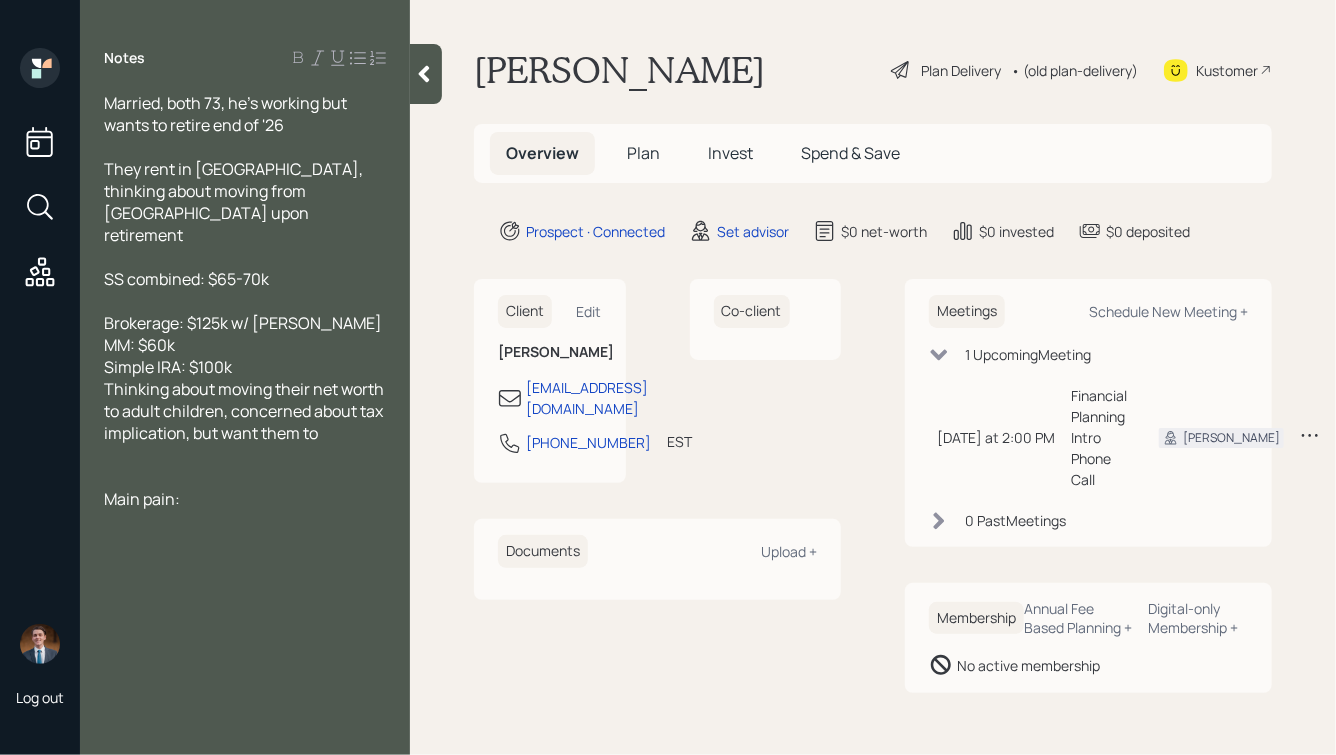 click on "Thinking about moving their net worth to adult children, concerned about tax implication, but want them to" at bounding box center (245, 411) 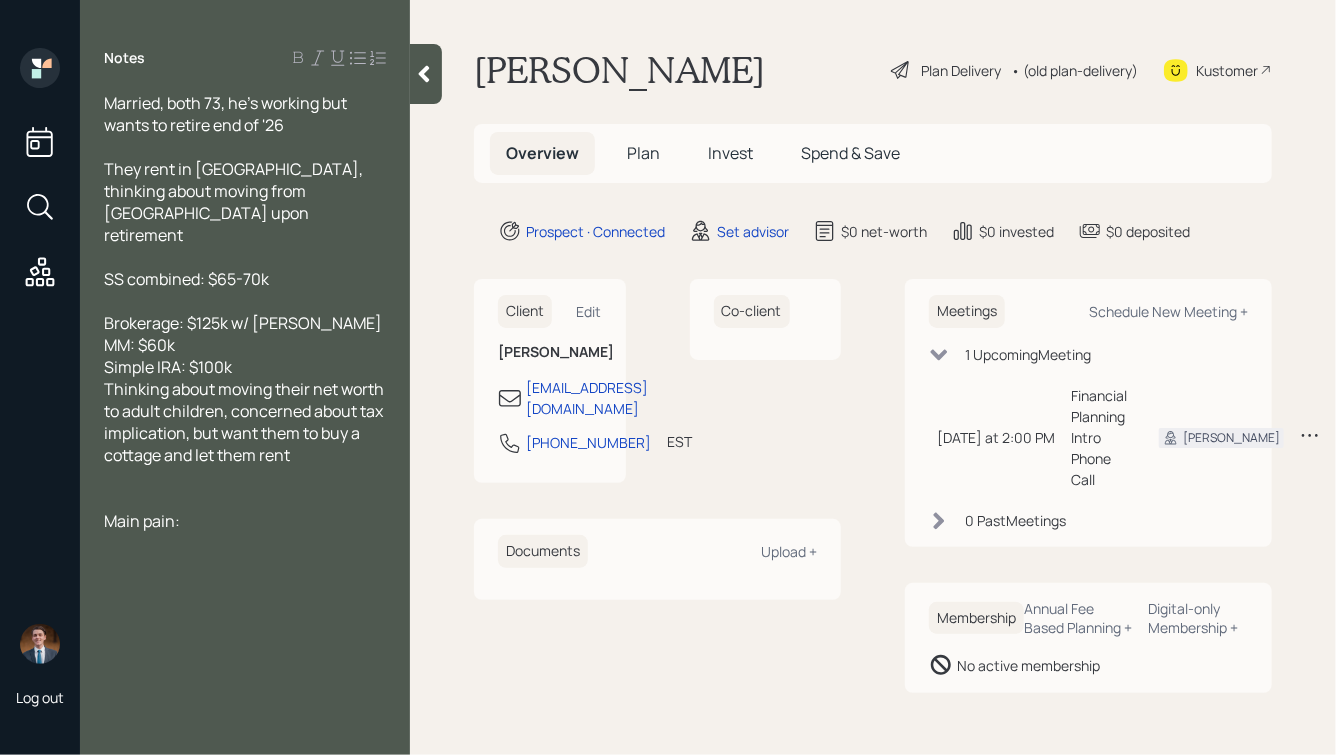 click at bounding box center [245, 477] 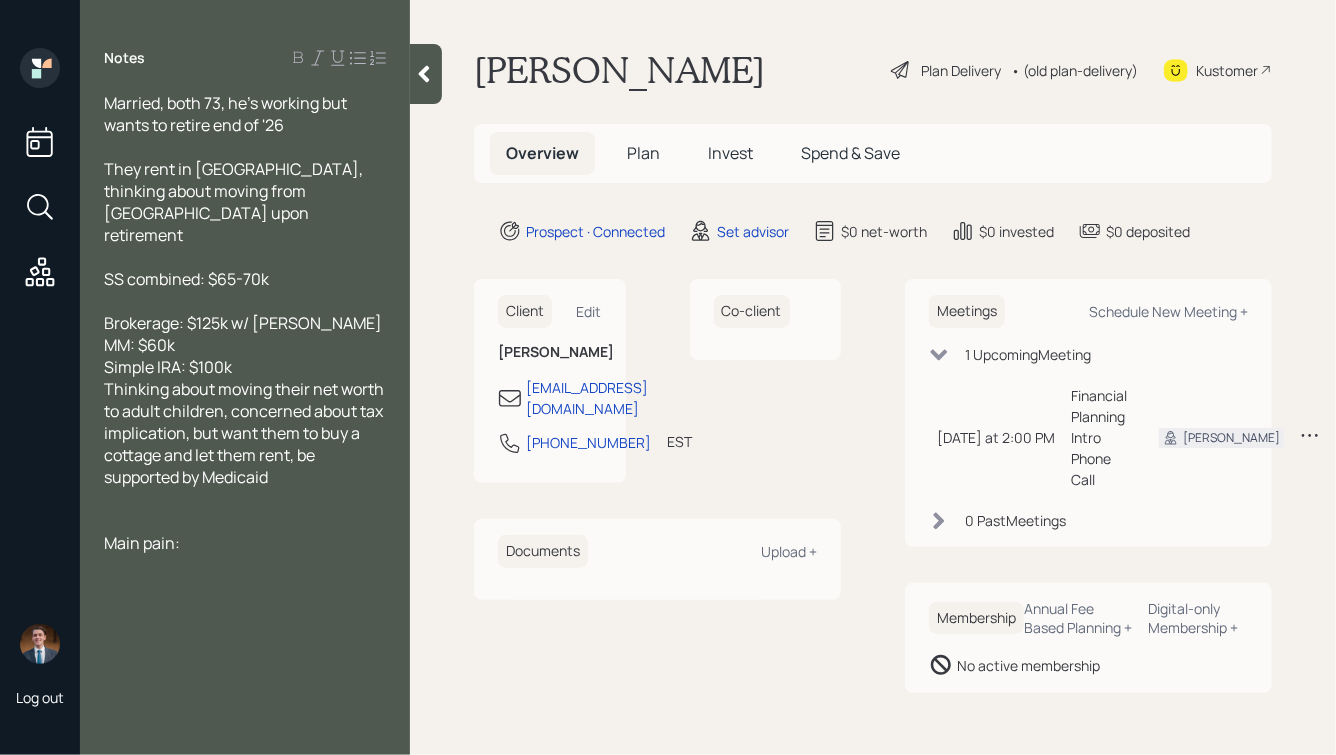 click at bounding box center (245, 499) 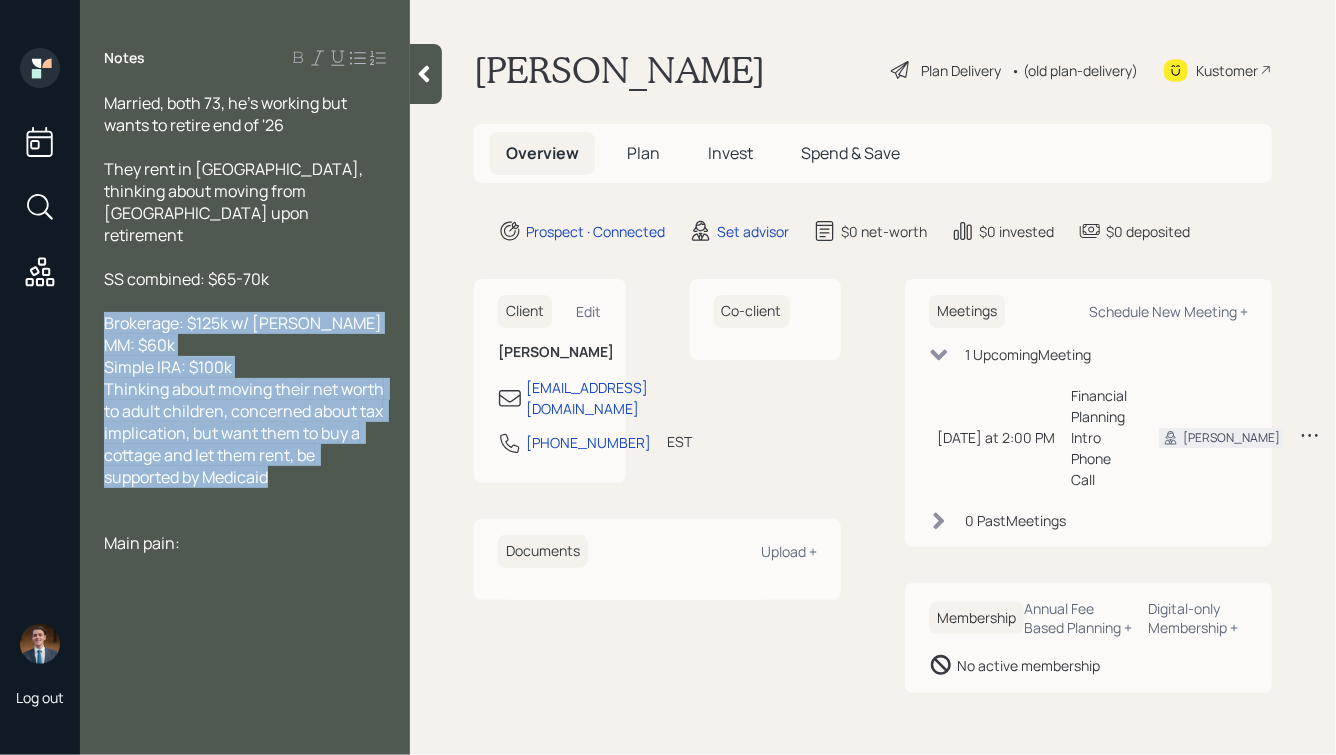 drag, startPoint x: 108, startPoint y: 281, endPoint x: 321, endPoint y: 452, distance: 273.14832 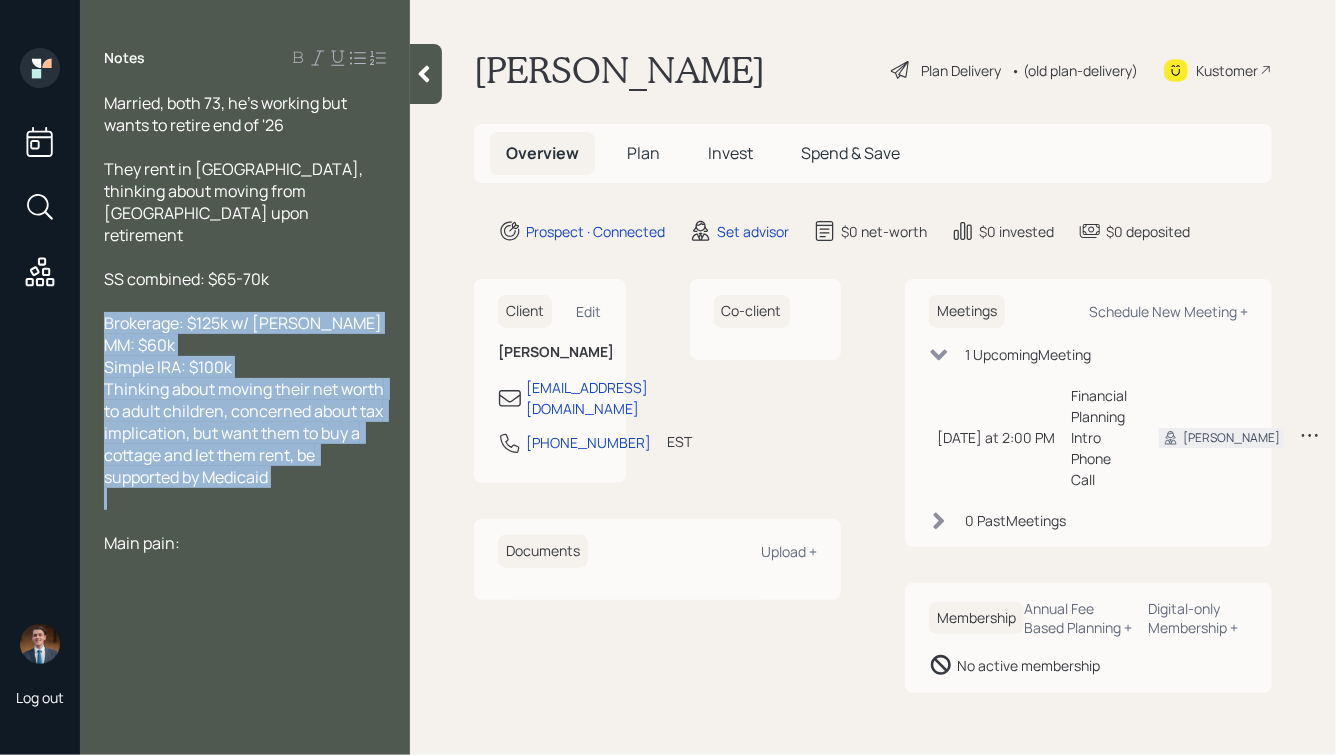 click at bounding box center (245, 499) 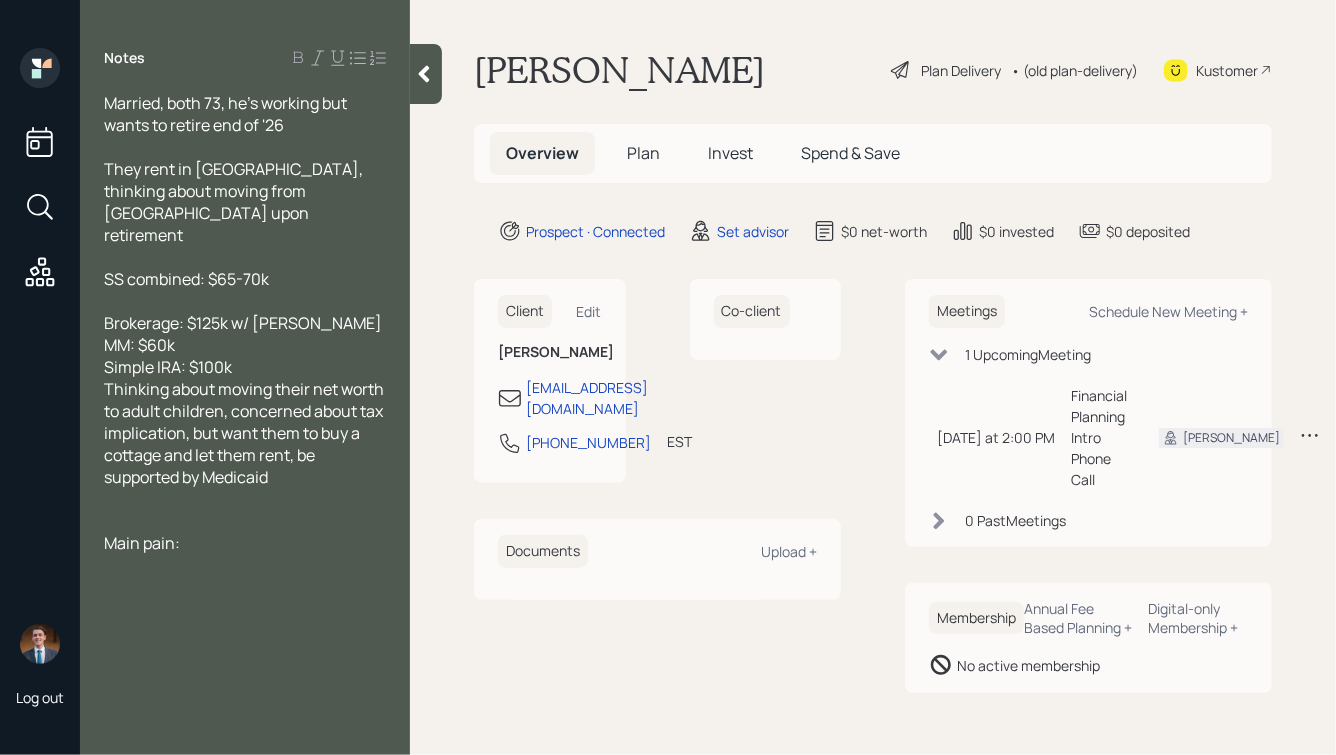 drag, startPoint x: 241, startPoint y: 328, endPoint x: 116, endPoint y: 254, distance: 145.26183 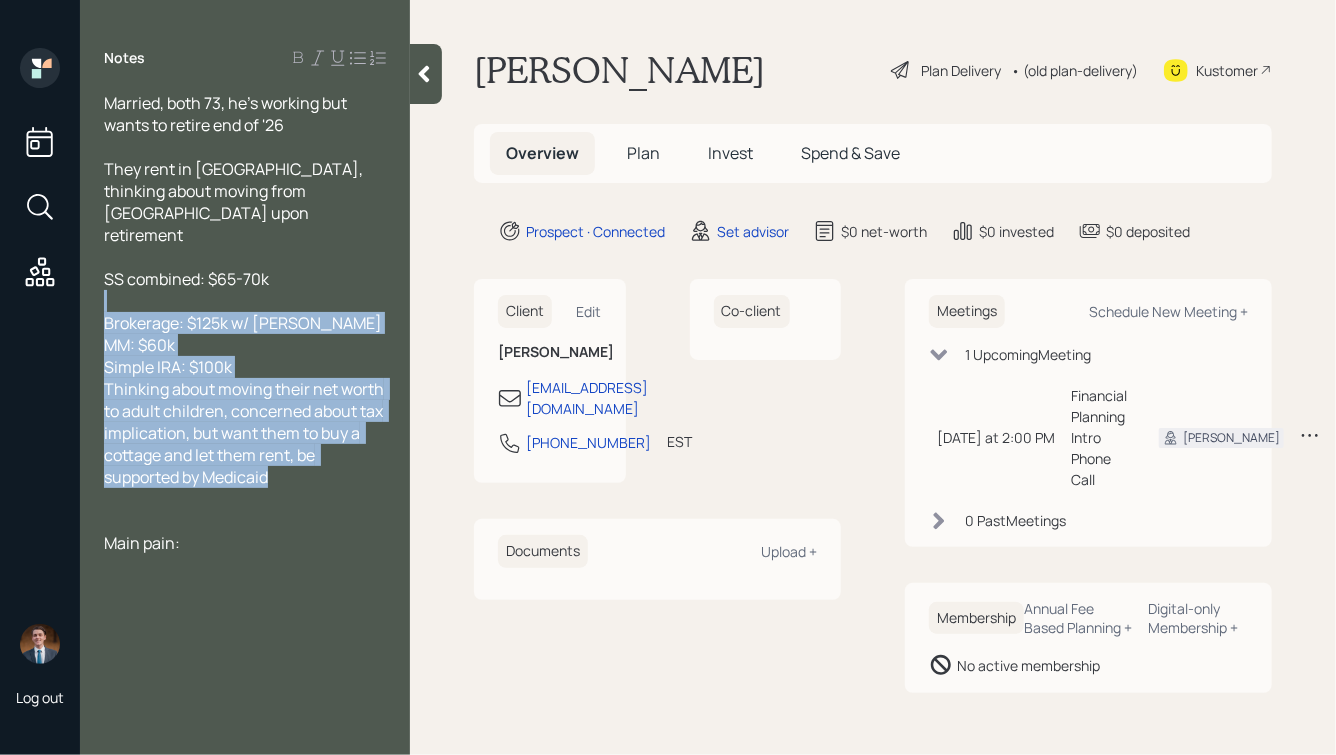 drag, startPoint x: 308, startPoint y: 437, endPoint x: 124, endPoint y: 262, distance: 253.93109 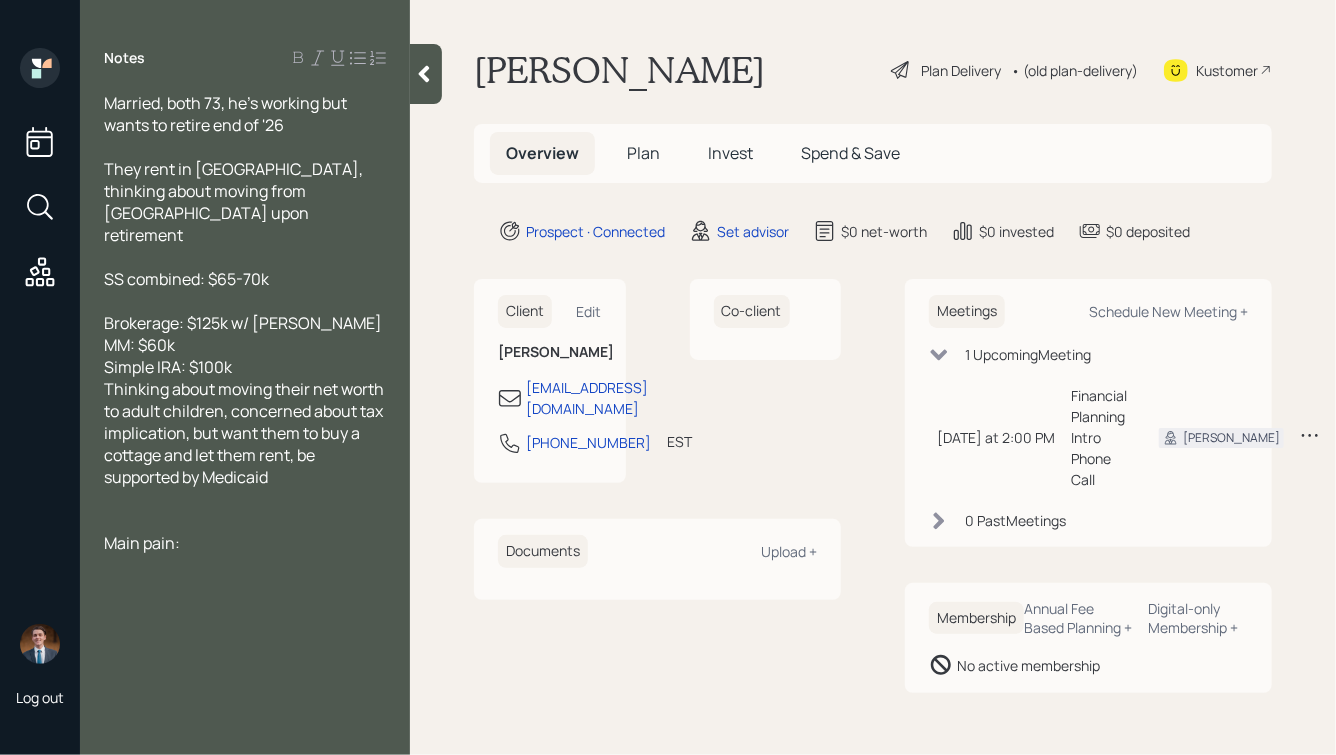 click on "MM: $60k" at bounding box center [245, 345] 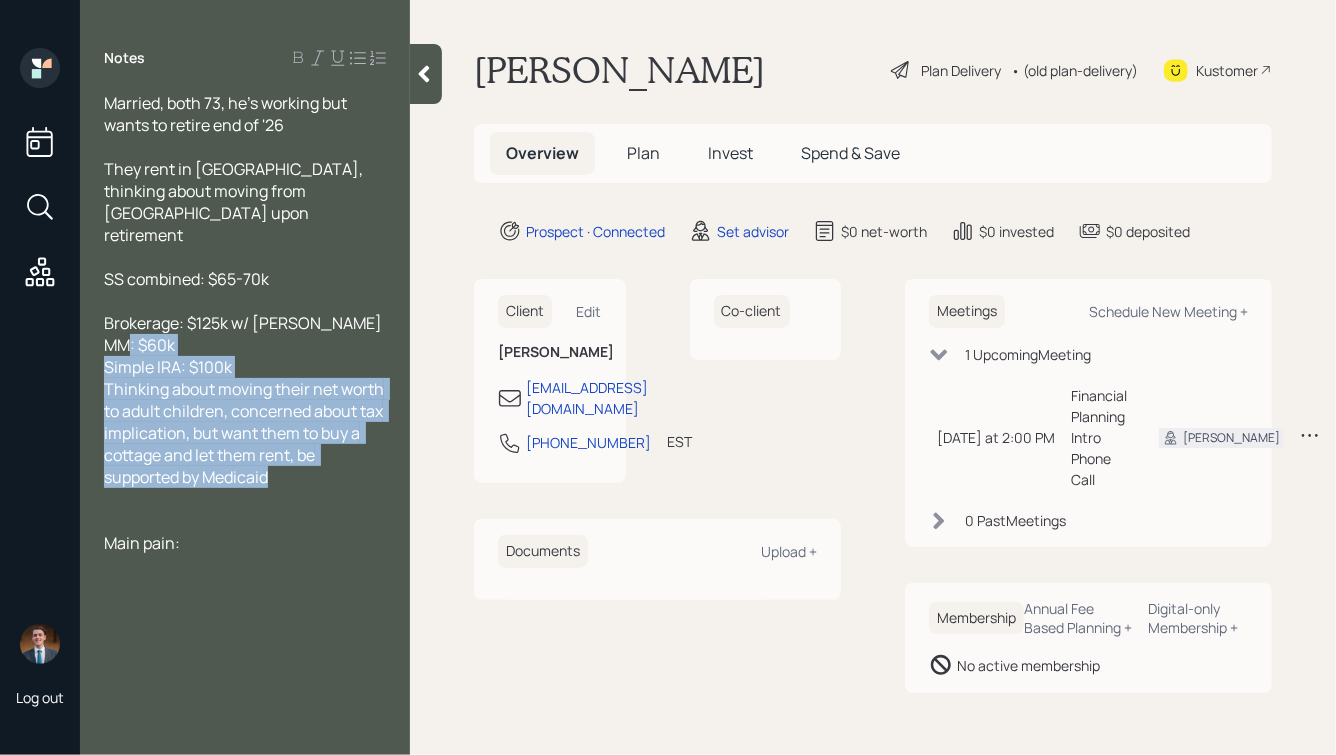 drag, startPoint x: 304, startPoint y: 436, endPoint x: 121, endPoint y: 283, distance: 238.53302 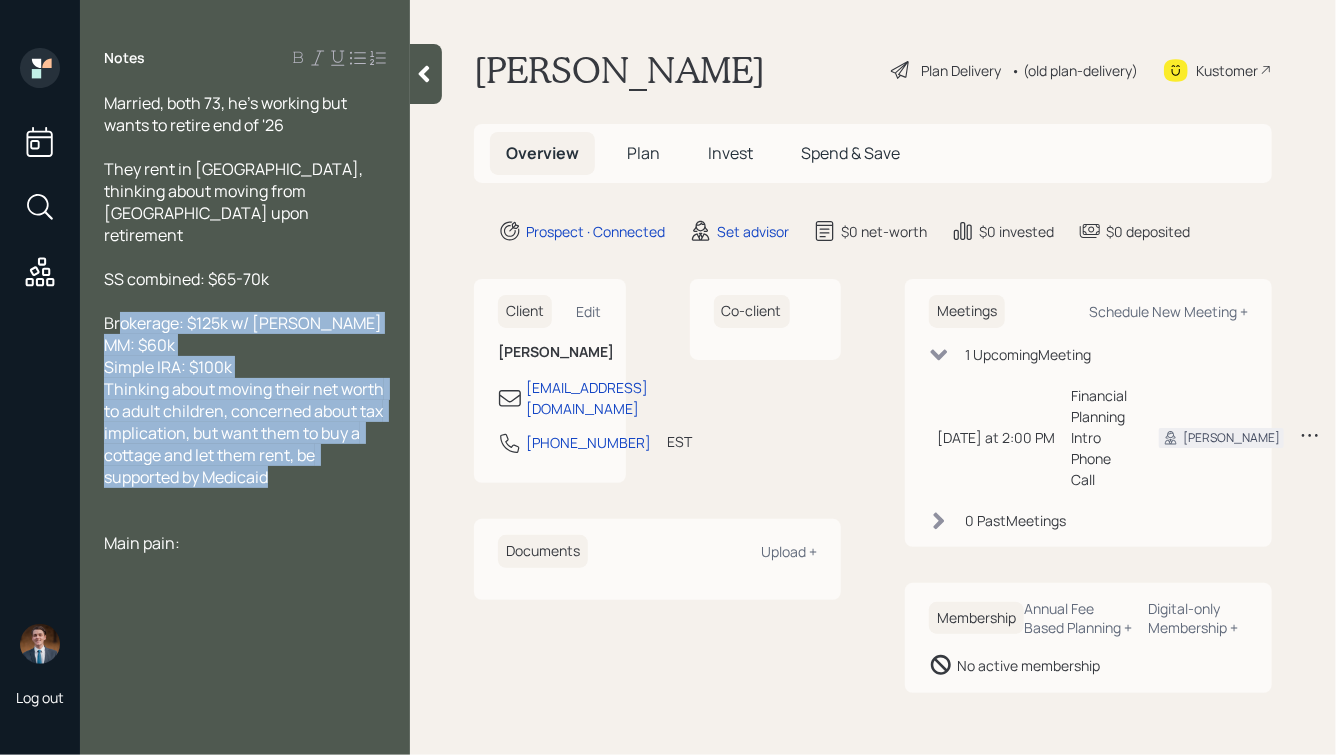 click on "Brokerage: $125k w/ [PERSON_NAME]" at bounding box center [243, 323] 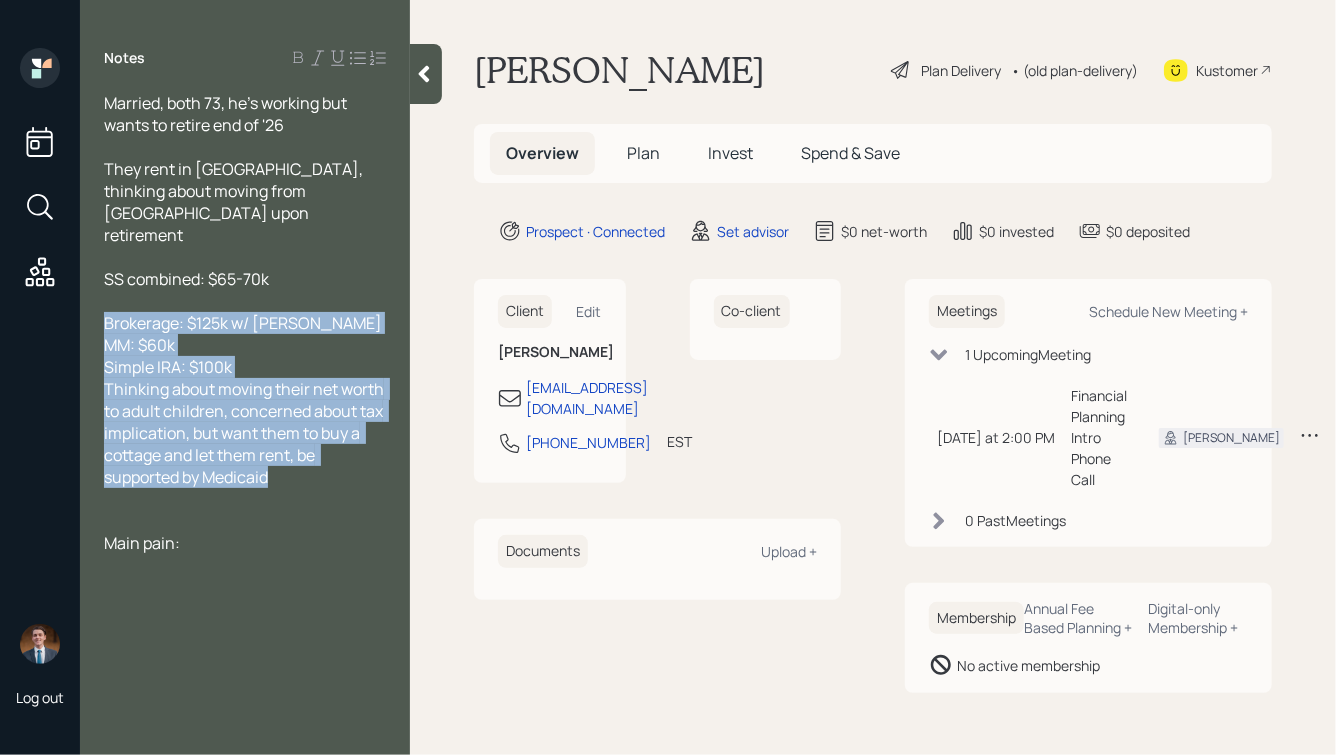 drag, startPoint x: 106, startPoint y: 281, endPoint x: 304, endPoint y: 449, distance: 259.669 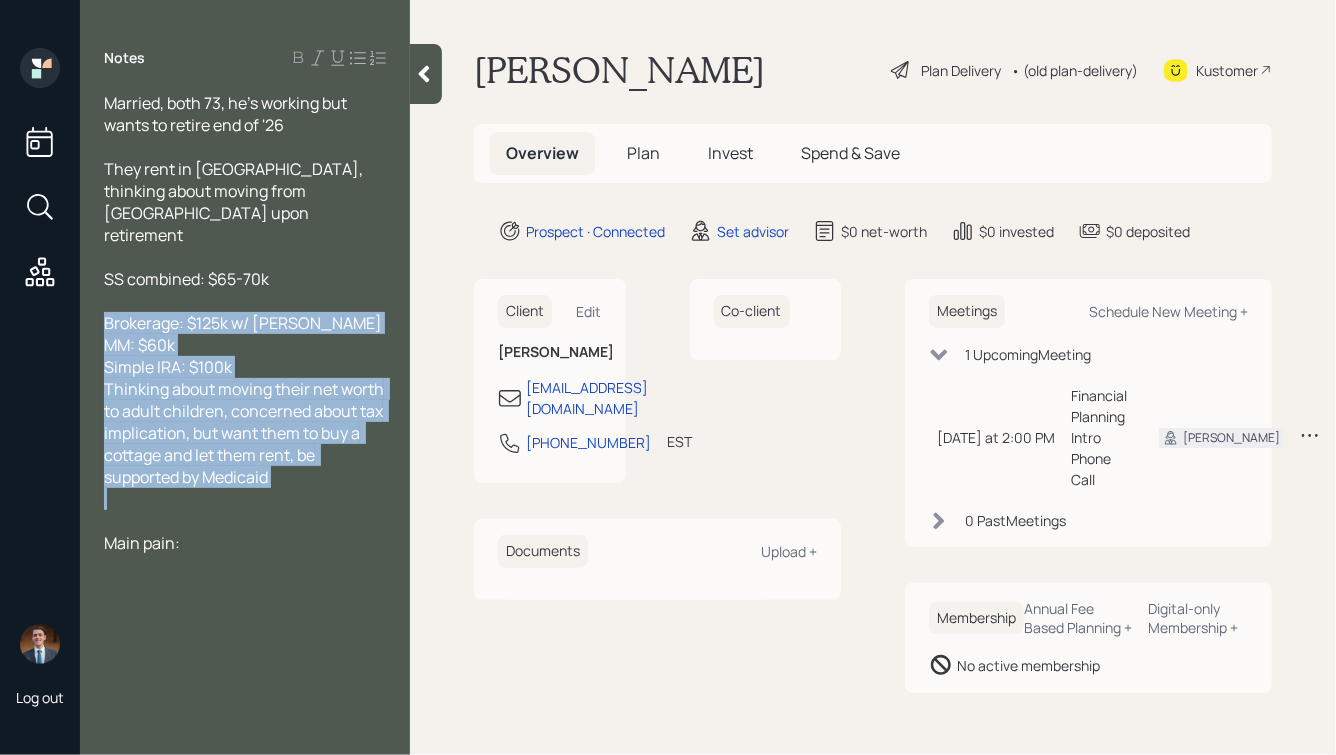 click at bounding box center [245, 499] 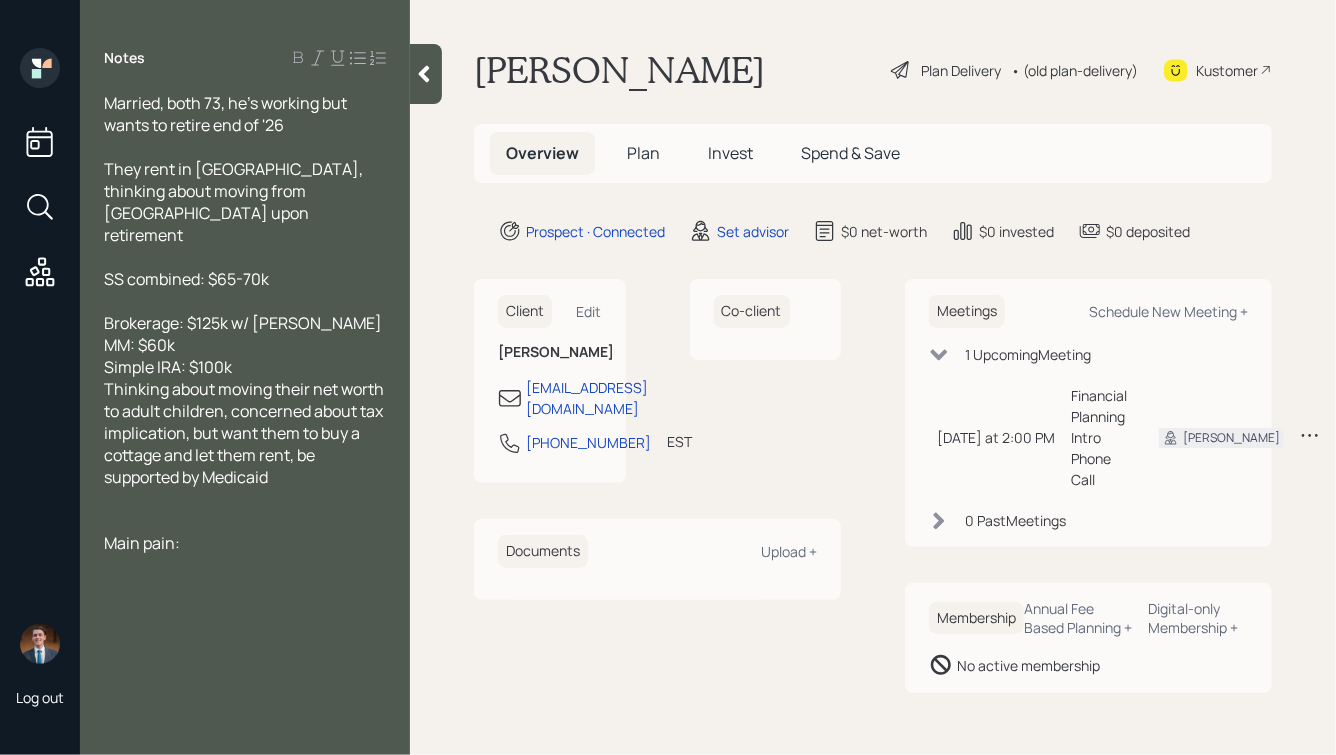 click at bounding box center [245, 499] 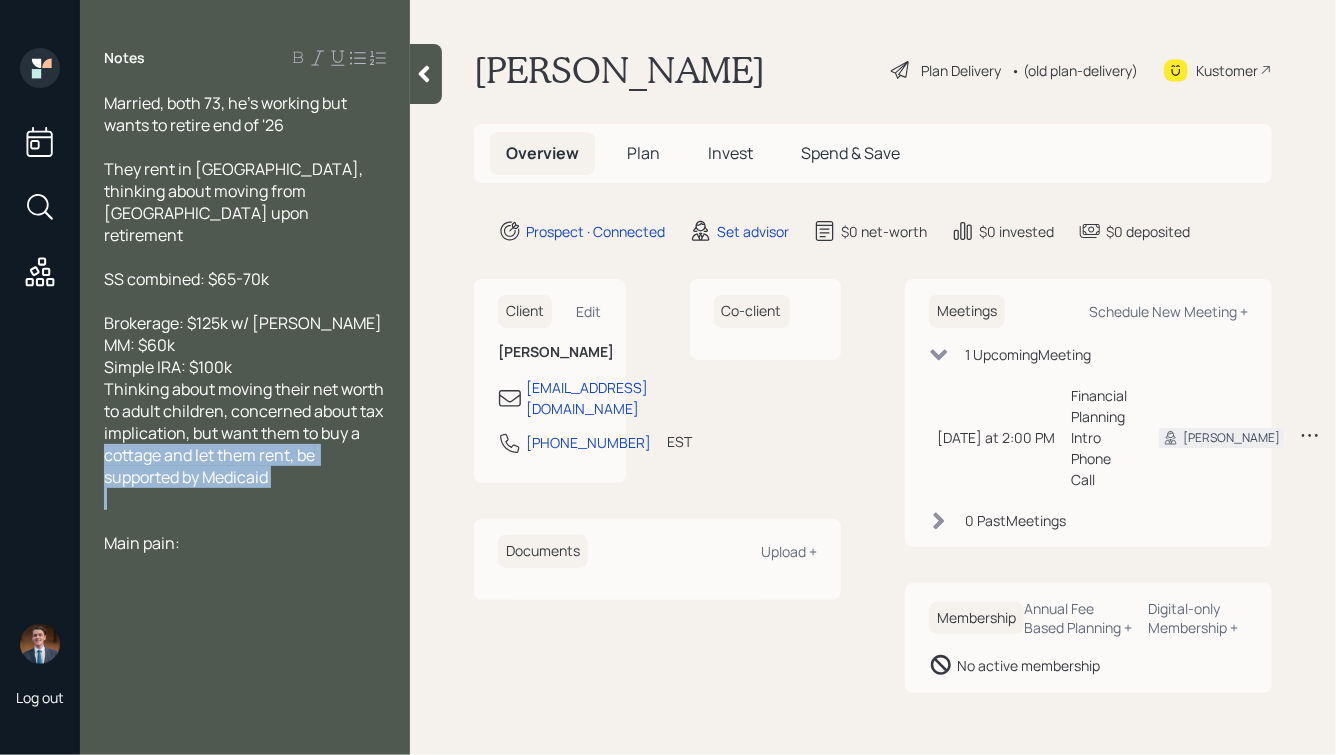 drag, startPoint x: 164, startPoint y: 479, endPoint x: 99, endPoint y: 404, distance: 99.24717 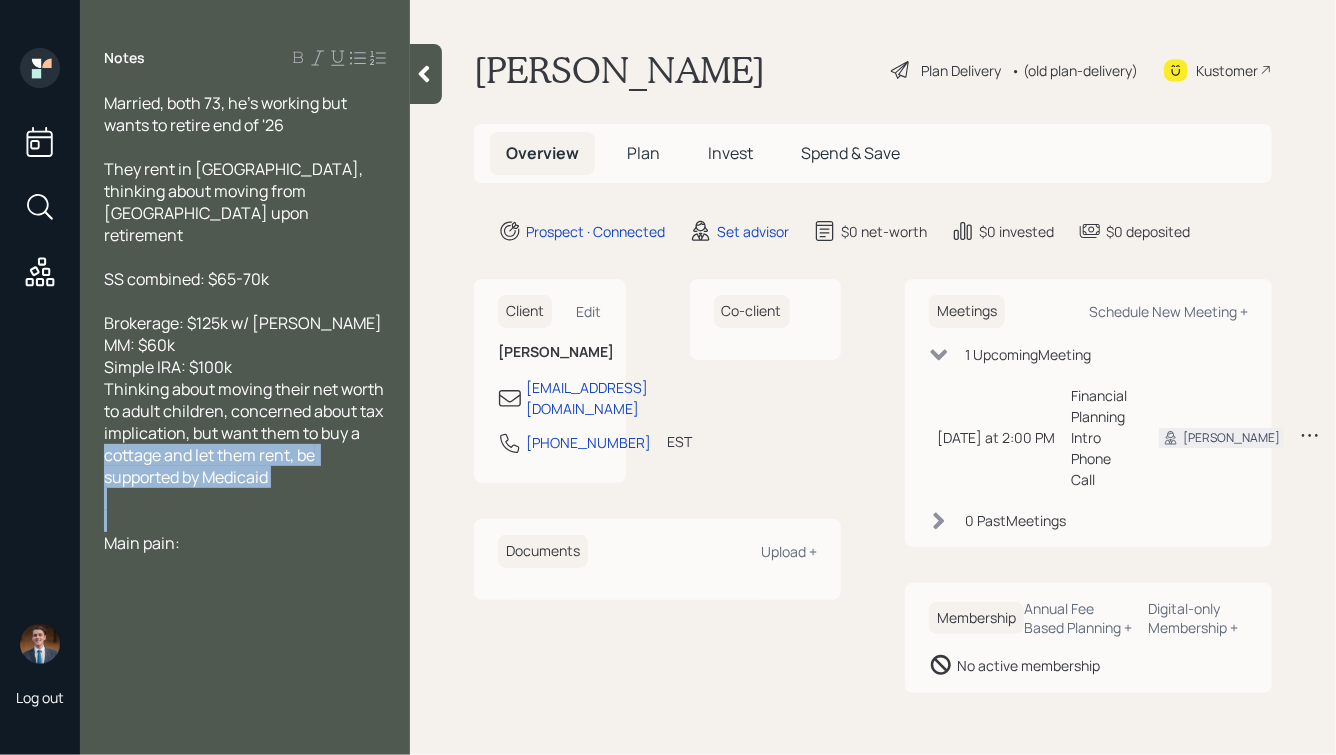 click on "Thinking about moving their net worth to adult children, concerned about tax implication, but want them to buy a cottage and let them rent, be supported by Medicaid" at bounding box center (245, 433) 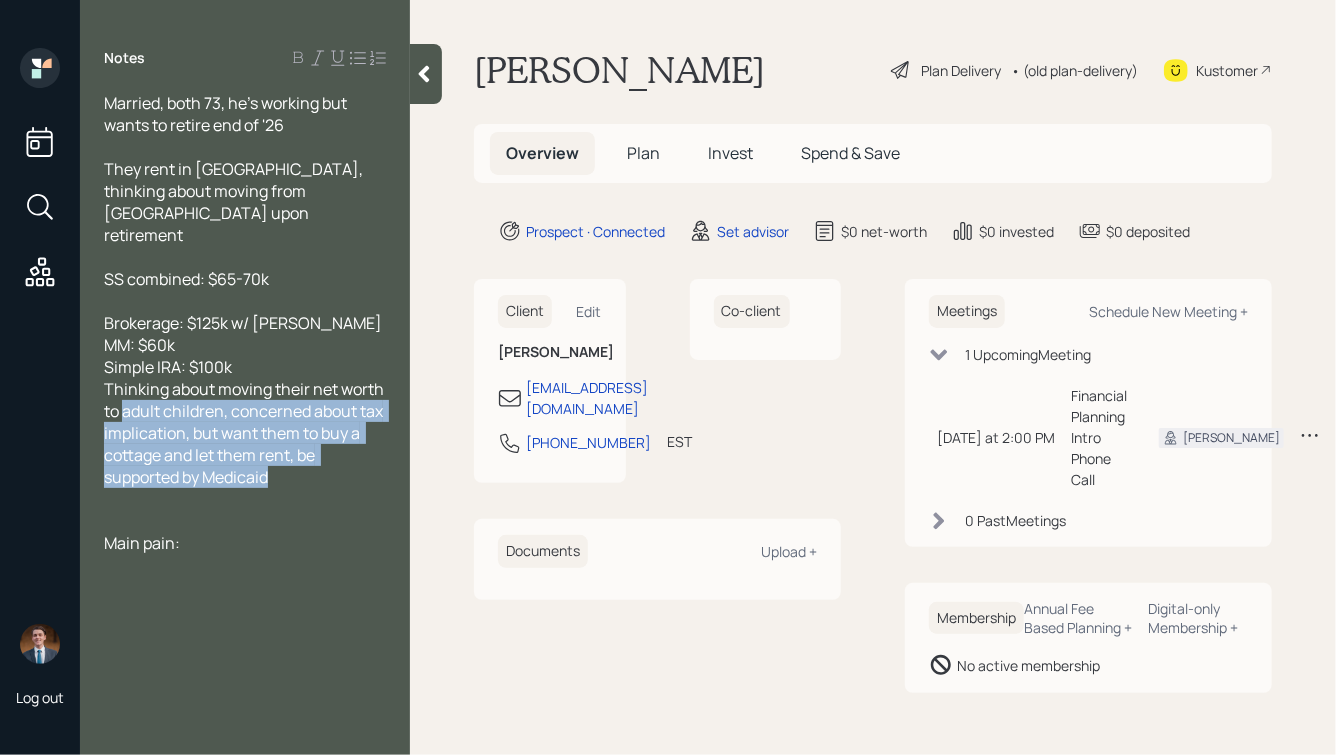 drag, startPoint x: 295, startPoint y: 446, endPoint x: 127, endPoint y: 369, distance: 184.8053 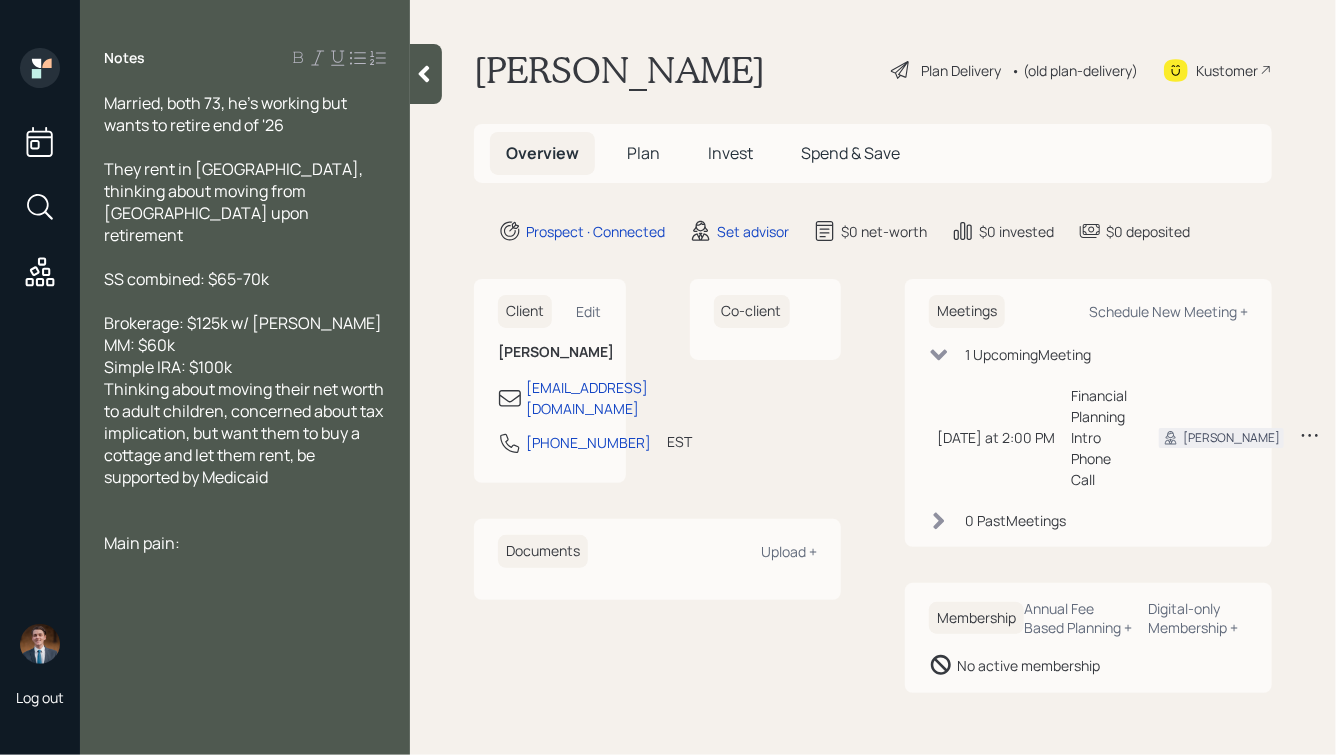 click on "Thinking about moving their net worth to adult children, concerned about tax implication, but want them to buy a cottage and let them rent, be supported by Medicaid" at bounding box center (245, 433) 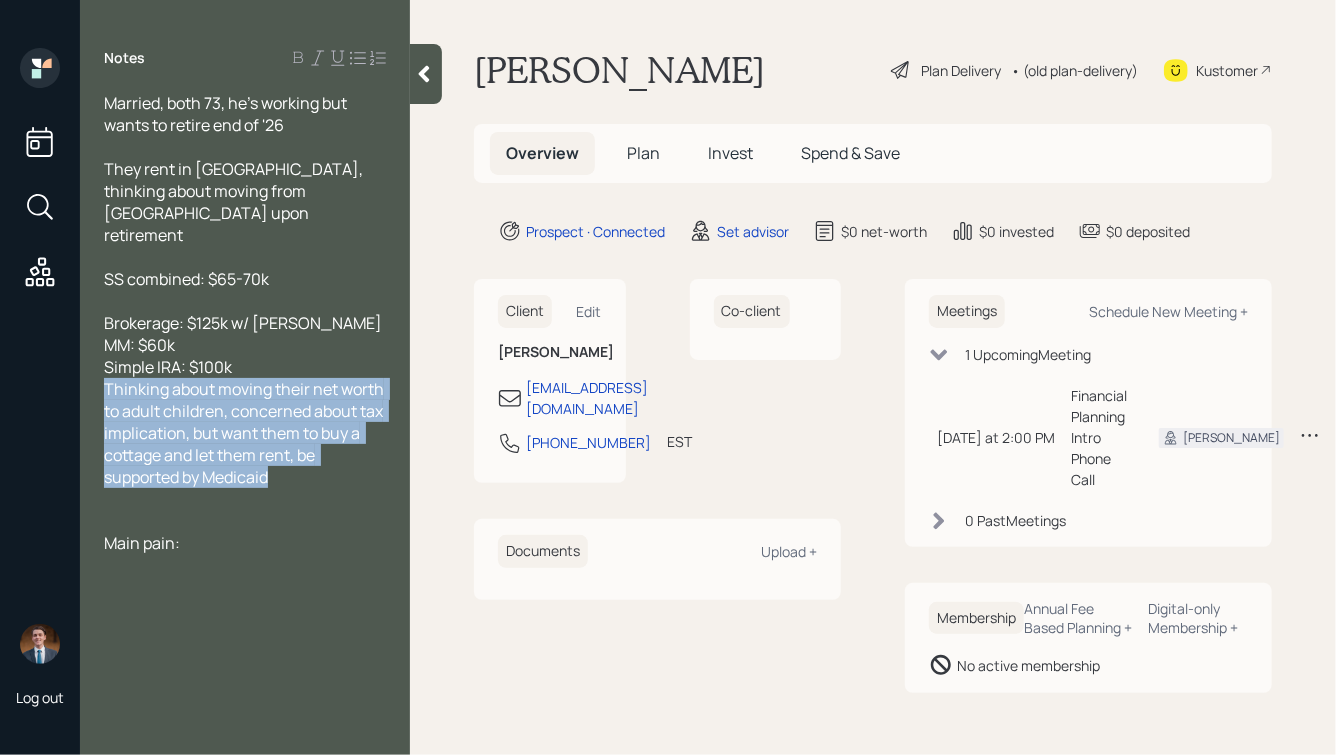drag, startPoint x: 107, startPoint y: 347, endPoint x: 297, endPoint y: 455, distance: 218.54976 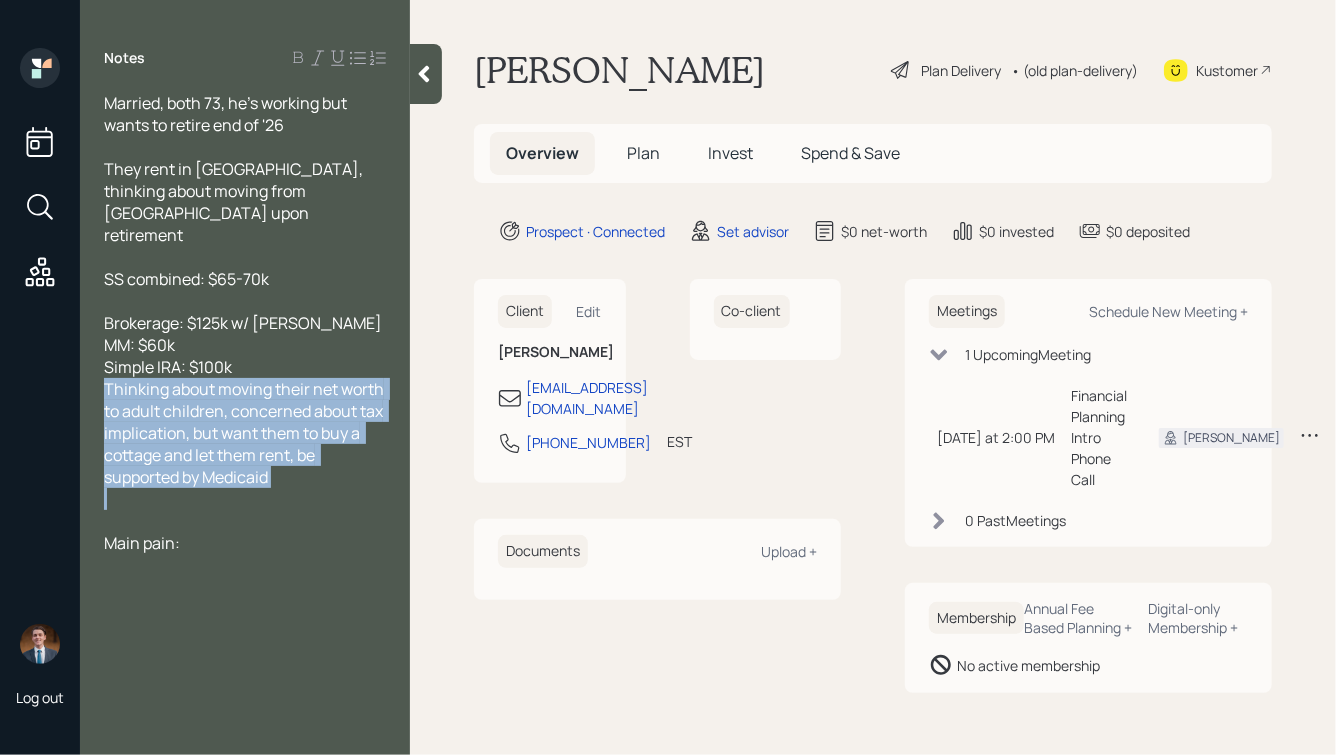 click at bounding box center [245, 499] 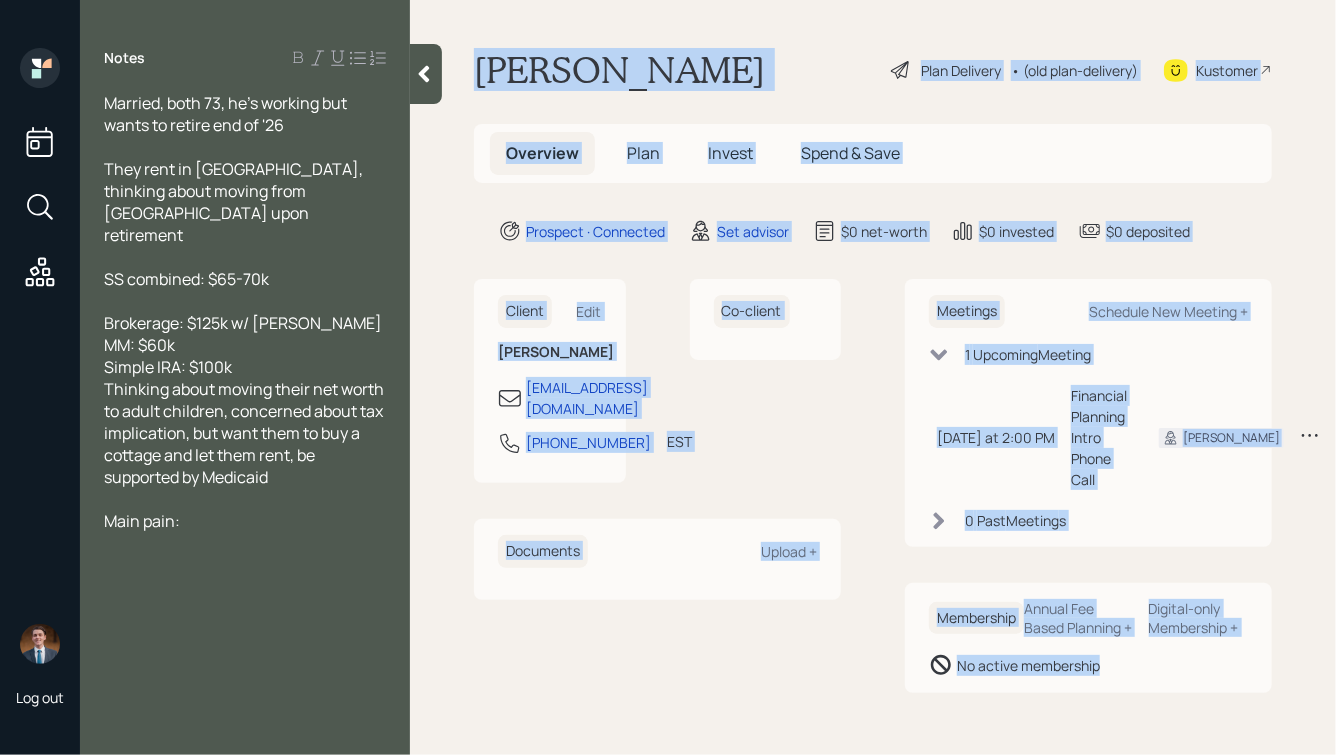drag, startPoint x: 476, startPoint y: 55, endPoint x: 1136, endPoint y: 705, distance: 926.33685 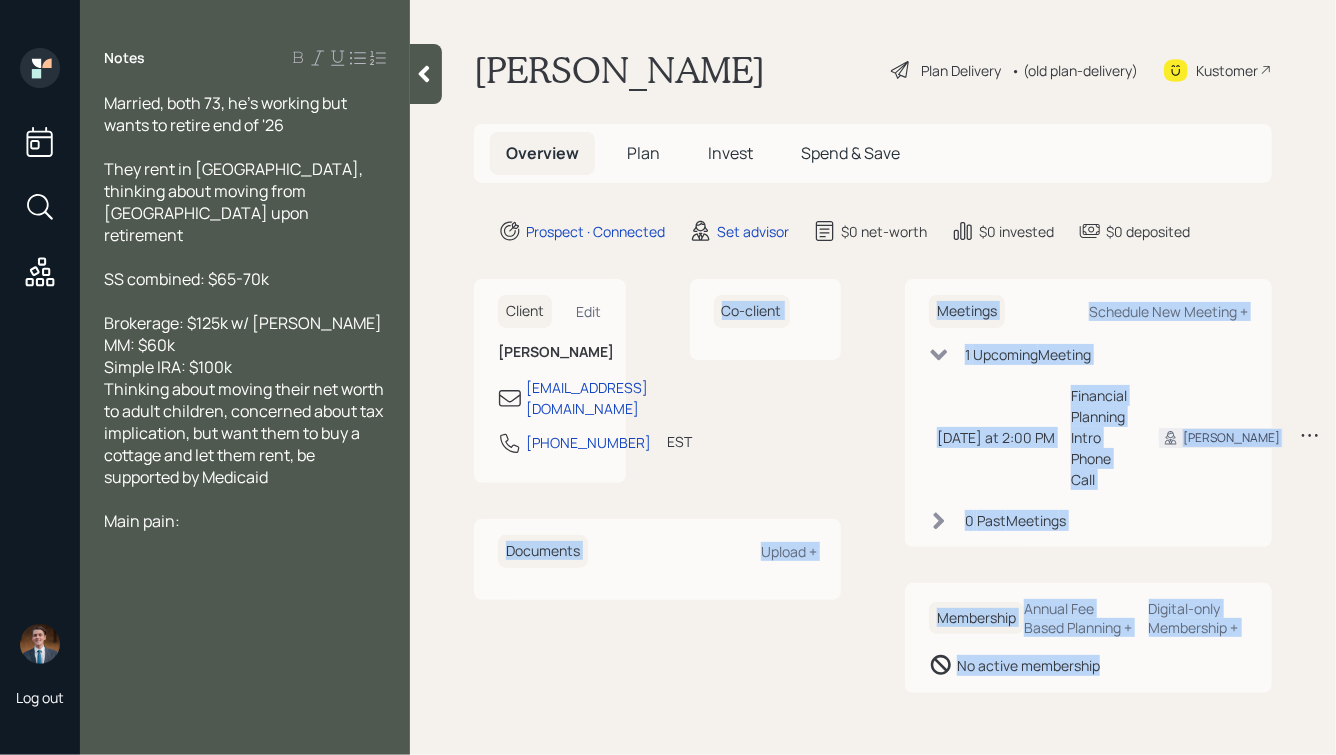 drag, startPoint x: 1143, startPoint y: 696, endPoint x: 816, endPoint y: 266, distance: 540.212 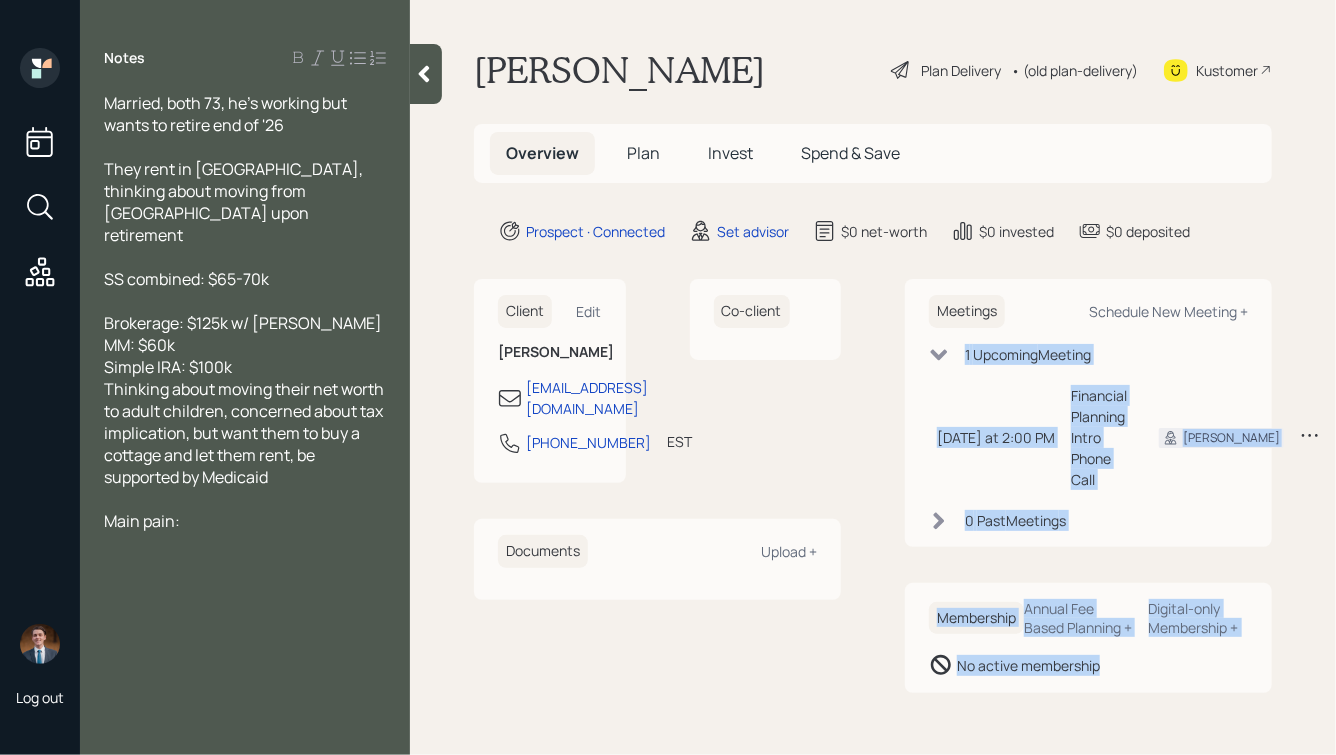 drag, startPoint x: 1146, startPoint y: 690, endPoint x: 924, endPoint y: 357, distance: 400.2162 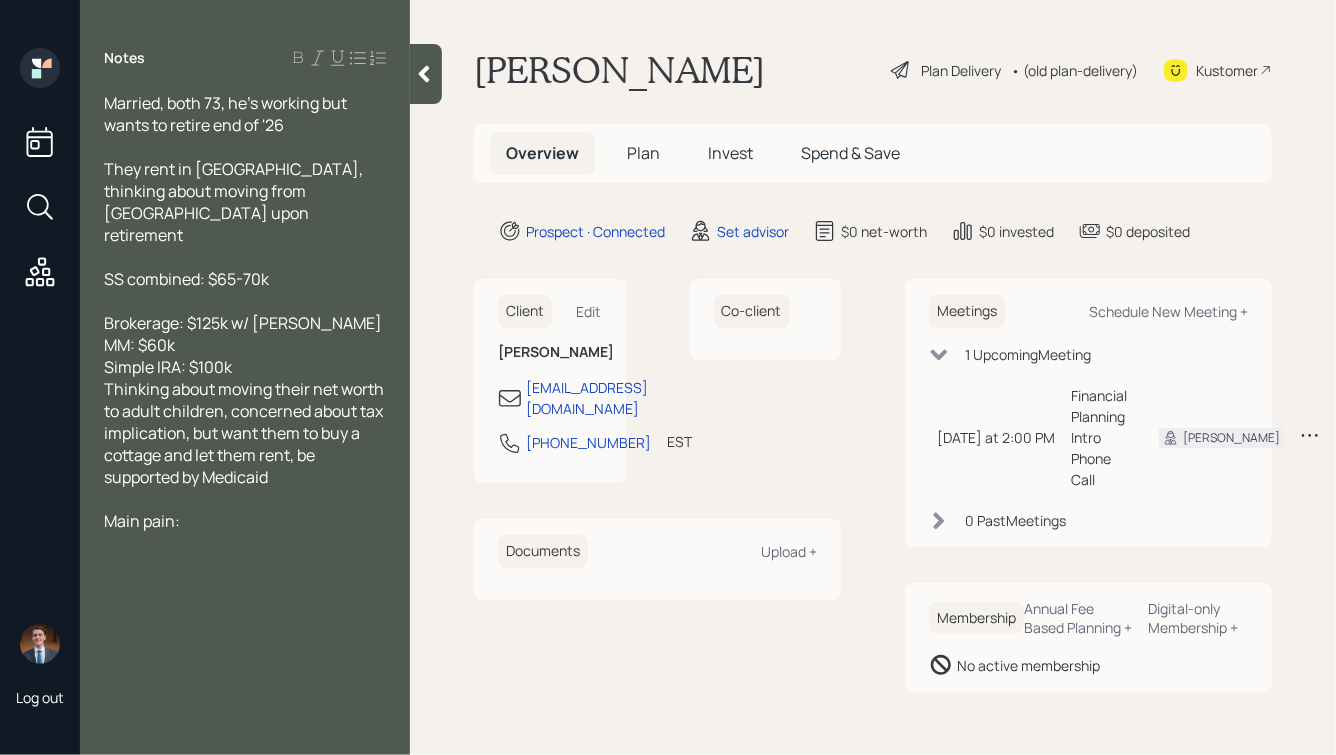 click on "Meetings Schedule New Meeting + 1   Upcoming  Meeting [DATE] at 2:00 PM [DATE] 2:00 PM EDT Financial Planning Intro Phone Call Hunter N. 0   Past  Meeting s" at bounding box center (1088, 413) 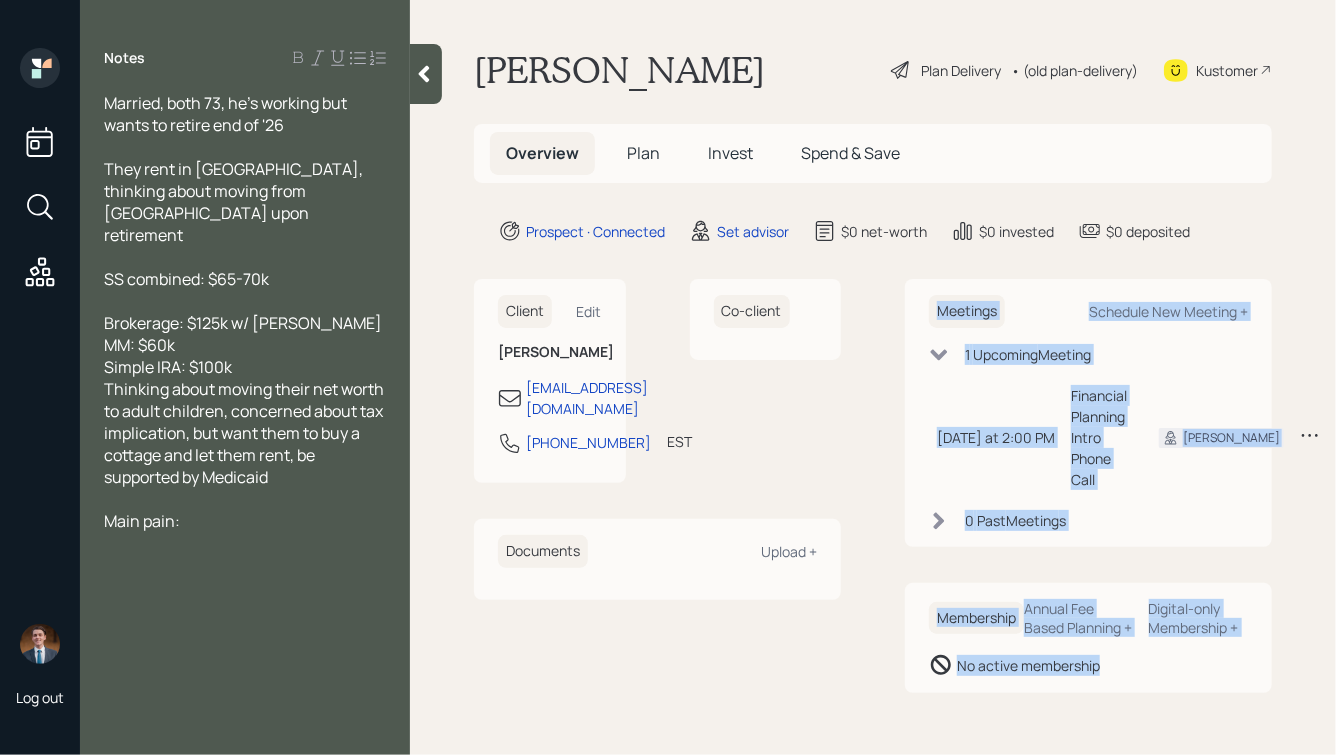 drag, startPoint x: 920, startPoint y: 286, endPoint x: 1196, endPoint y: 726, distance: 519.39966 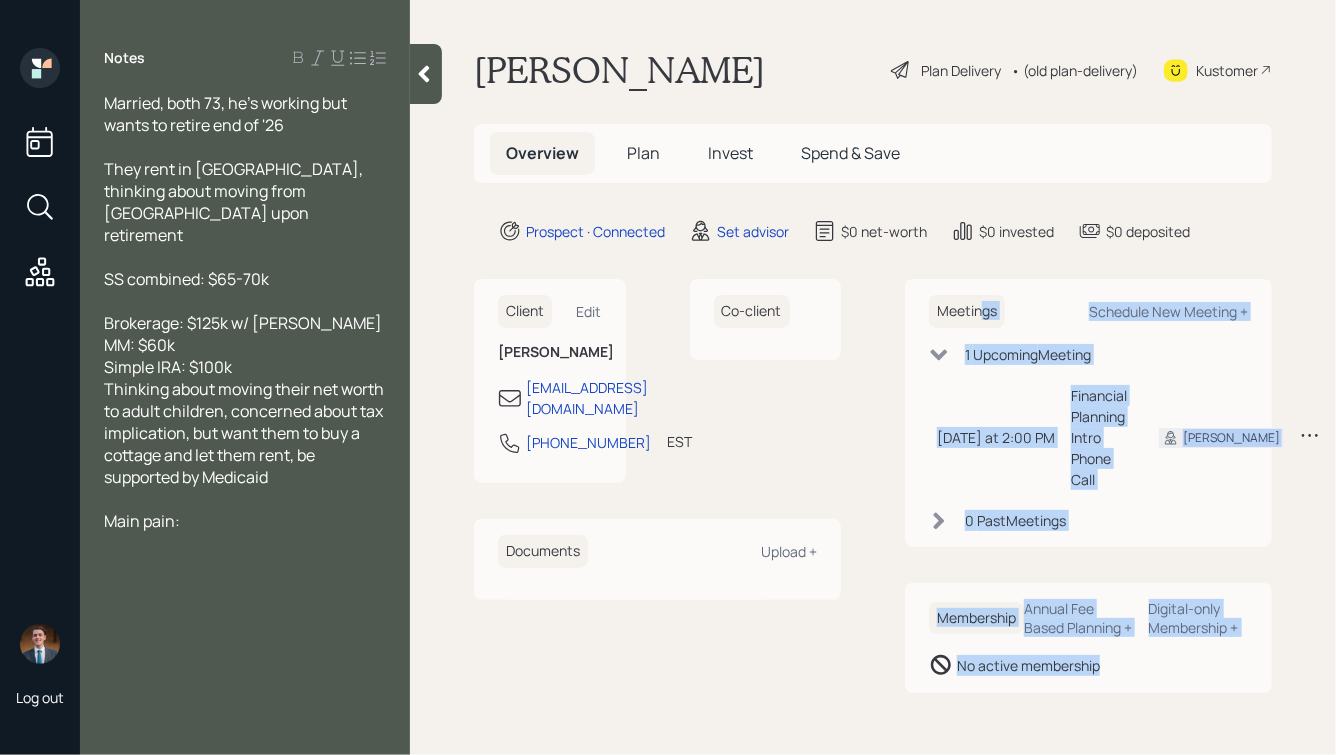 drag, startPoint x: 1169, startPoint y: 693, endPoint x: 981, endPoint y: 293, distance: 441.9774 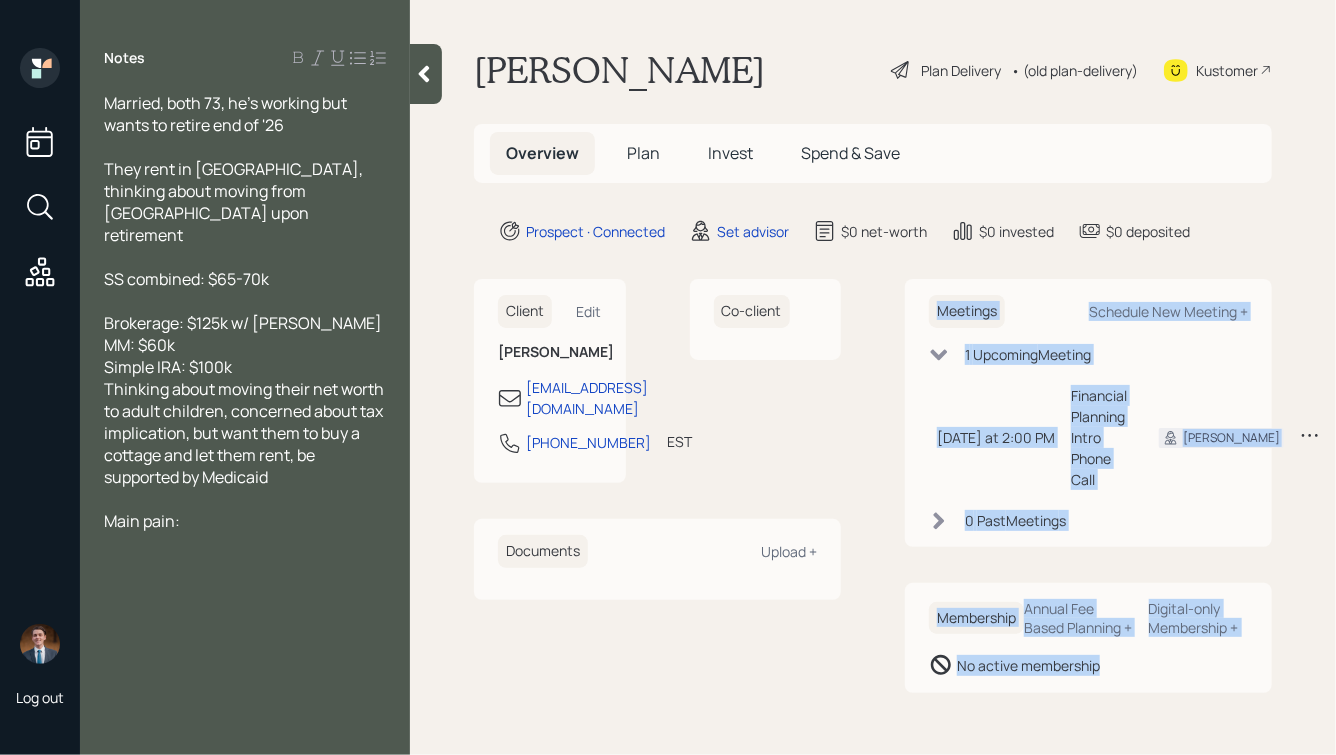 click on "Meetings" at bounding box center [967, 311] 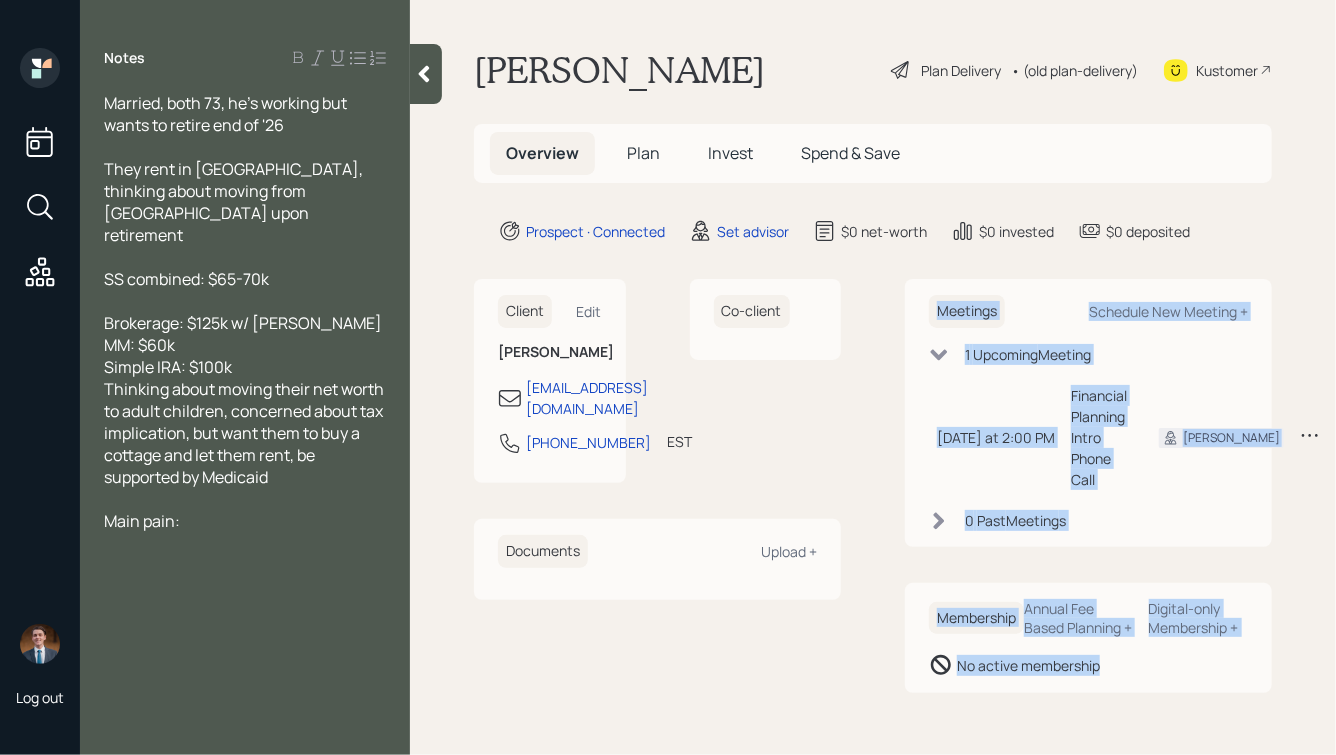 drag, startPoint x: 923, startPoint y: 287, endPoint x: 1190, endPoint y: 715, distance: 504.45316 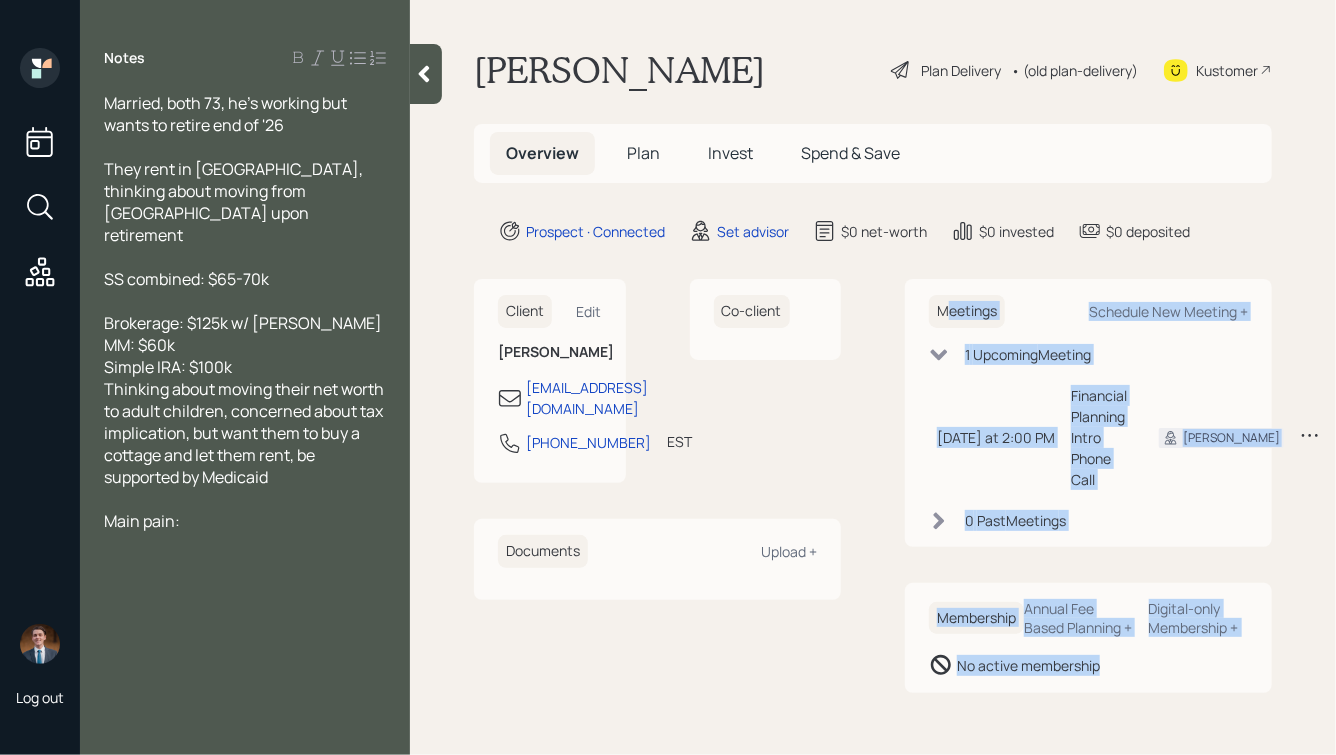 drag, startPoint x: 1182, startPoint y: 695, endPoint x: 946, endPoint y: 284, distance: 473.93777 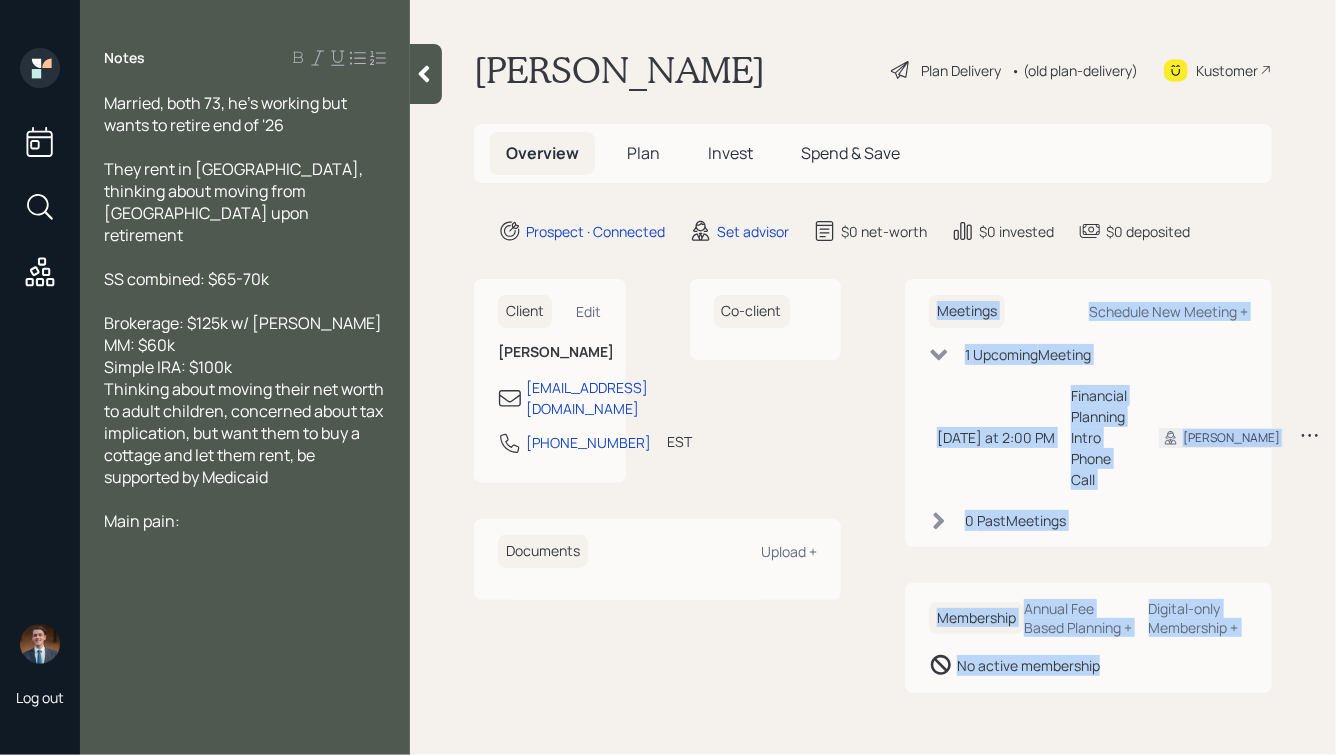 click on "Meetings Schedule New Meeting + 1   Upcoming  Meeting [DATE] at 2:00 PM [DATE] 2:00 PM EDT Financial Planning Intro Phone Call Hunter N. 0   Past  Meeting s" at bounding box center [1088, 413] 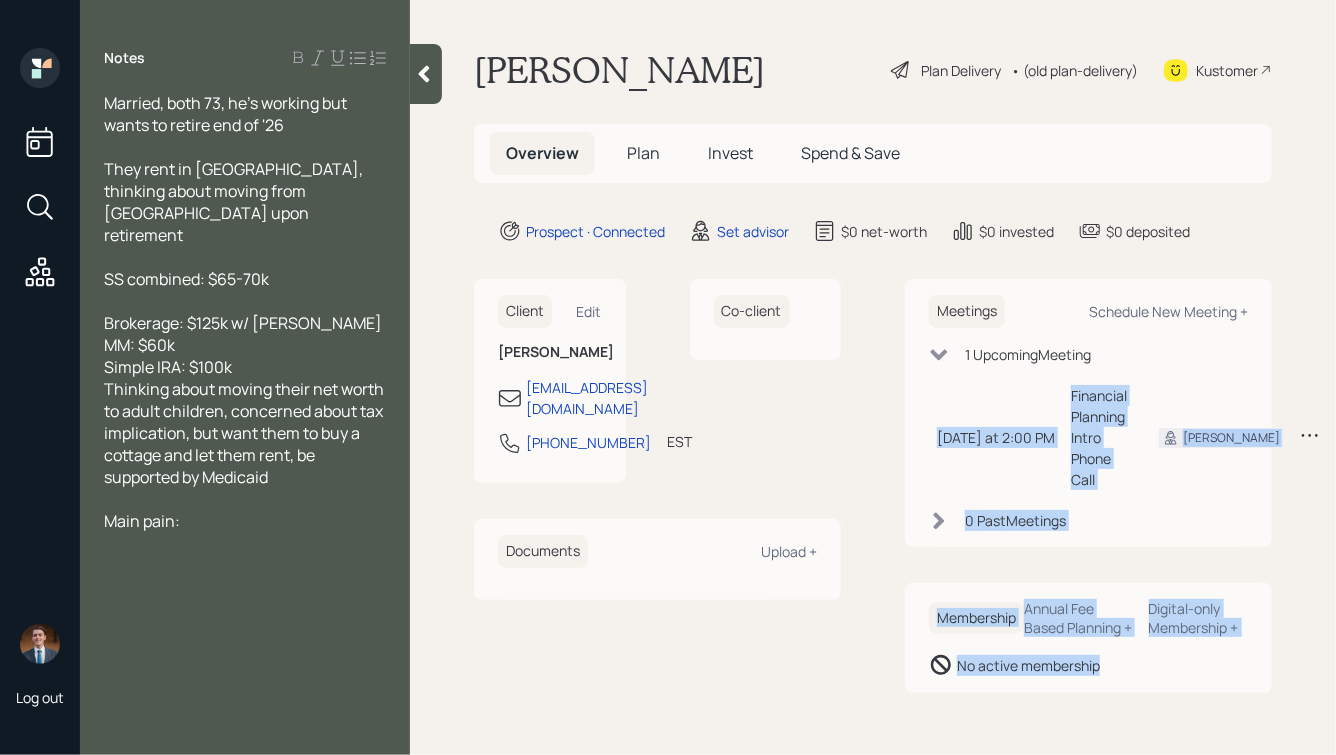 drag, startPoint x: 1171, startPoint y: 698, endPoint x: 916, endPoint y: 235, distance: 528.57733 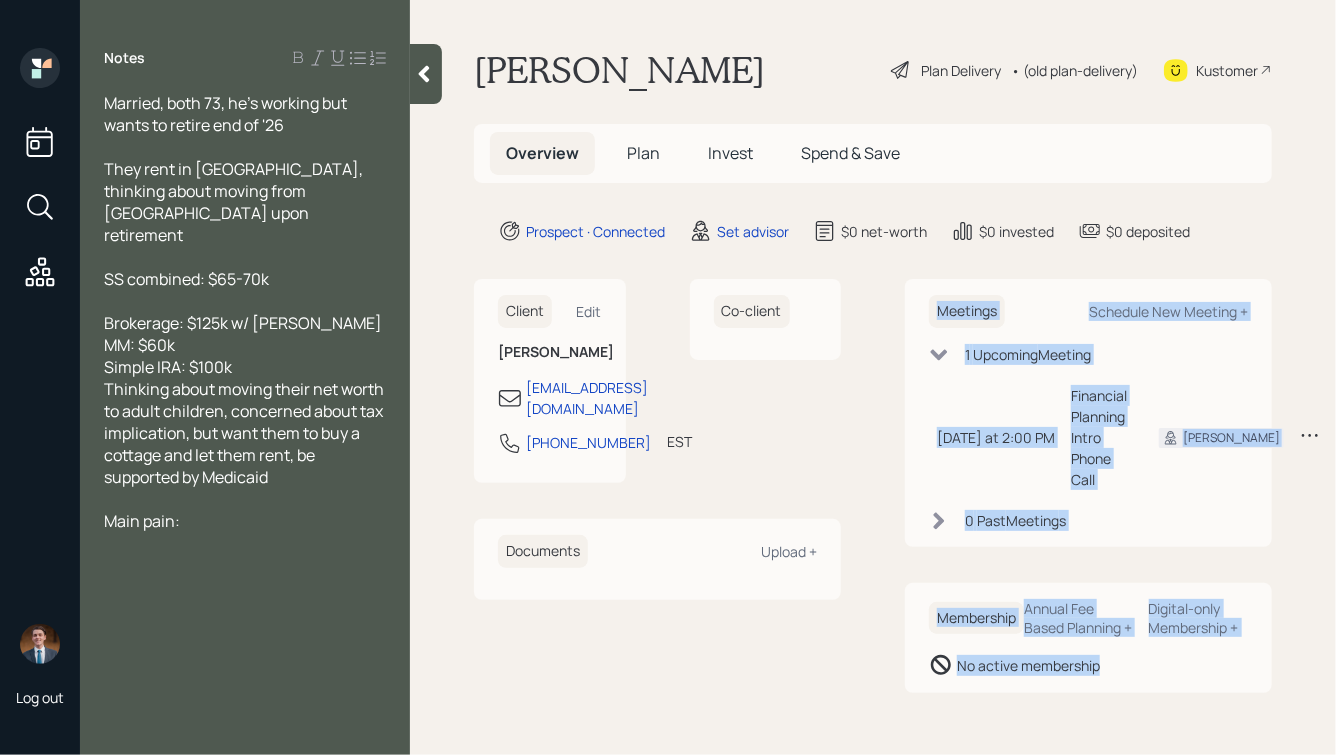 click on "Meetings Schedule New Meeting + 1   Upcoming  Meeting [DATE] at 2:00 PM [DATE] 2:00 PM EDT Financial Planning Intro Phone Call Hunter N. 0   Past  Meeting s" at bounding box center [1088, 413] 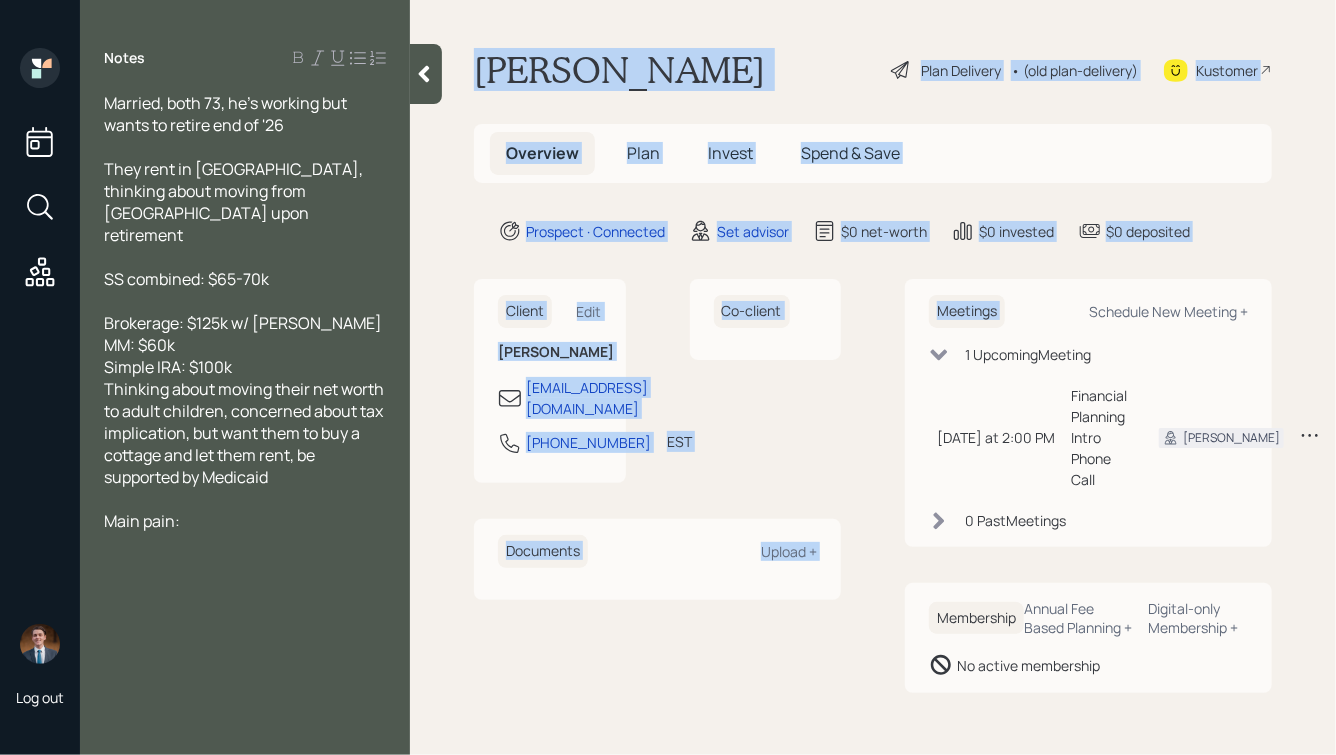 drag, startPoint x: 1218, startPoint y: 244, endPoint x: 728, endPoint y: 16, distance: 540.44794 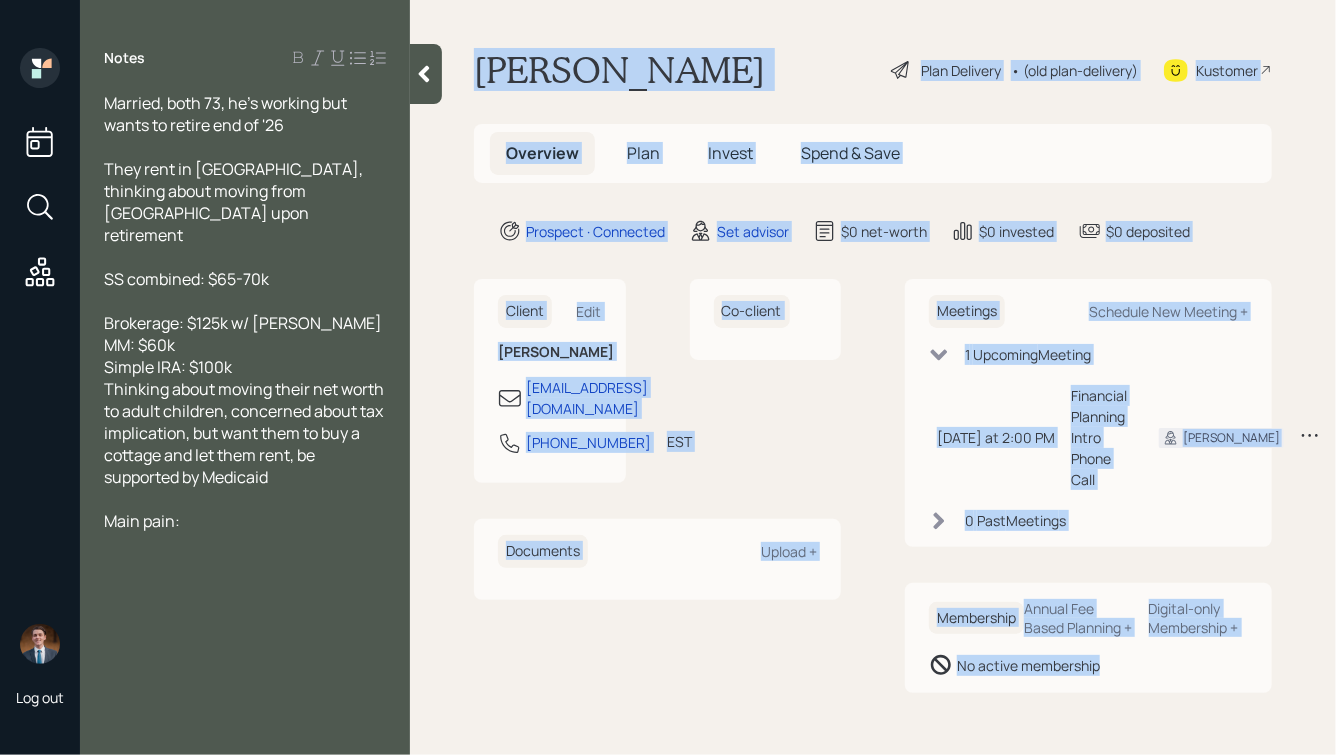 drag, startPoint x: 474, startPoint y: 63, endPoint x: 1242, endPoint y: 729, distance: 1016.553 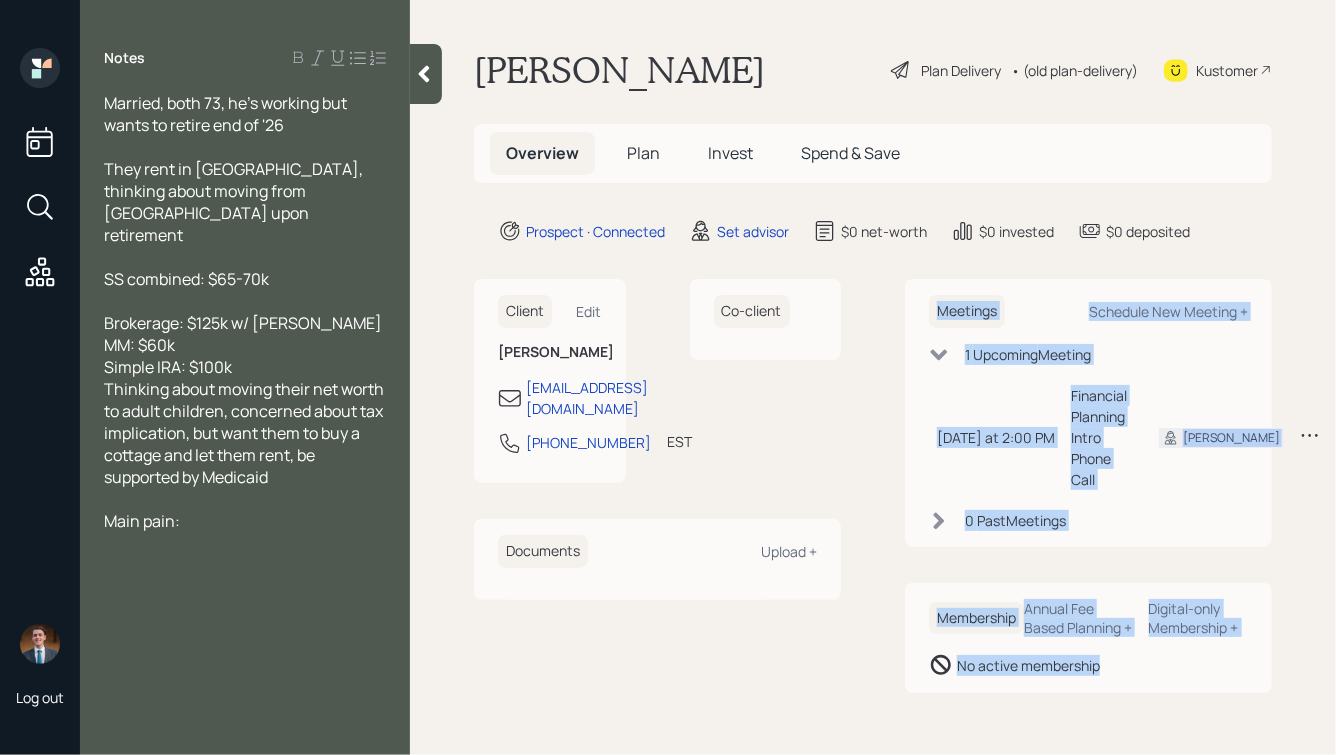 drag, startPoint x: 1143, startPoint y: 697, endPoint x: 927, endPoint y: 247, distance: 499.15527 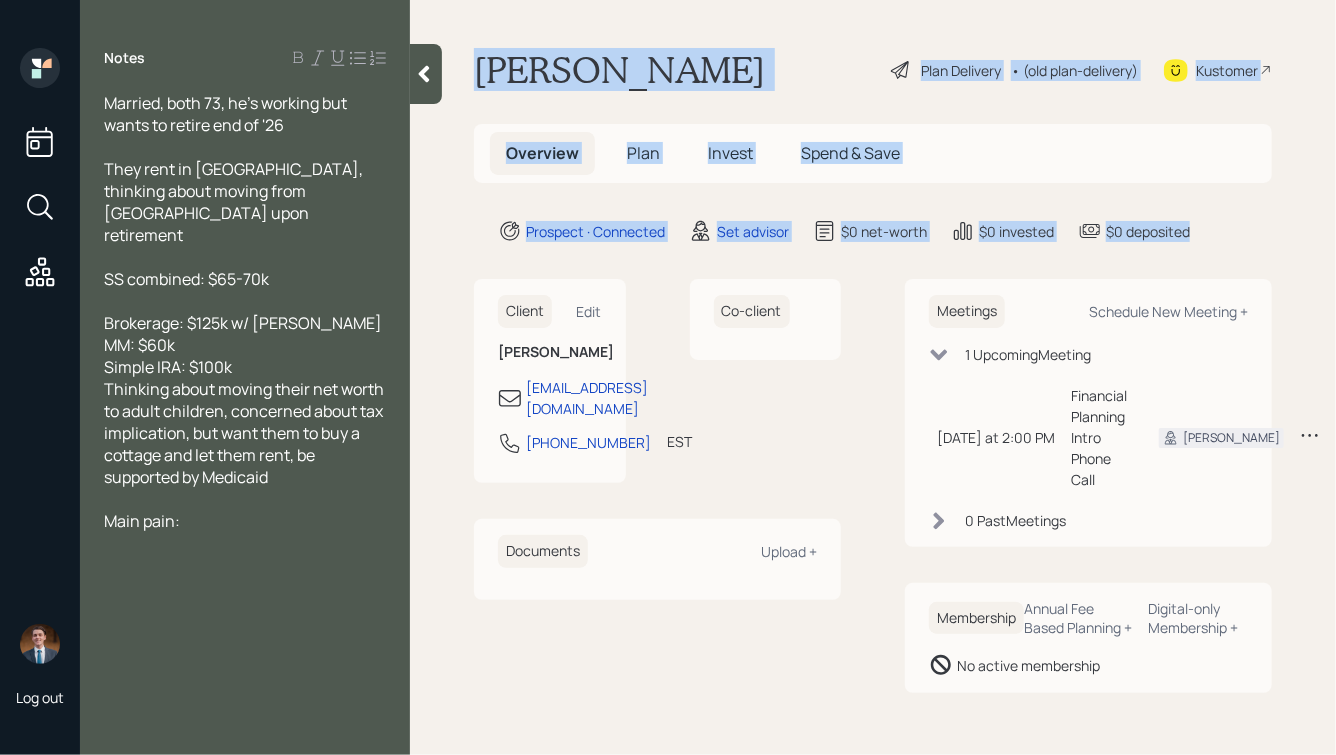 drag, startPoint x: 1206, startPoint y: 229, endPoint x: 693, endPoint y: 41, distance: 546.3634 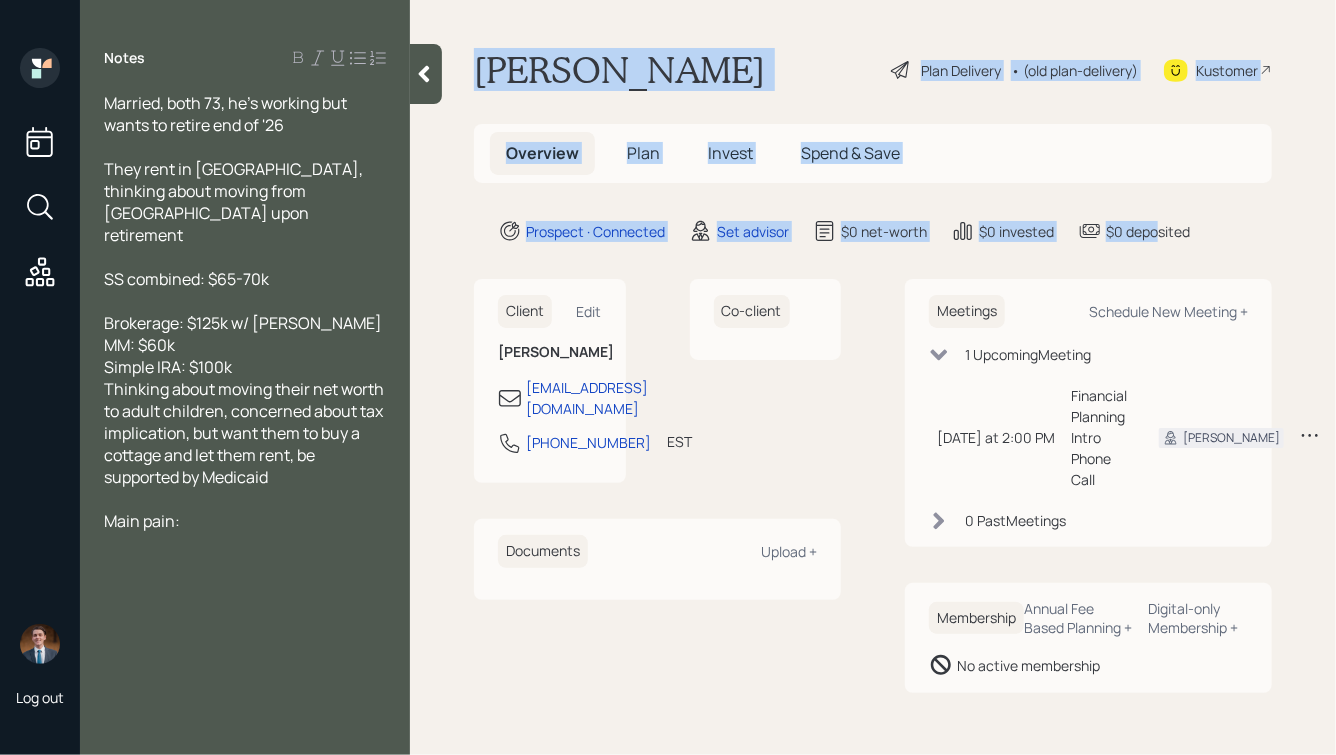 drag, startPoint x: 472, startPoint y: 51, endPoint x: 1159, endPoint y: 240, distance: 712.5237 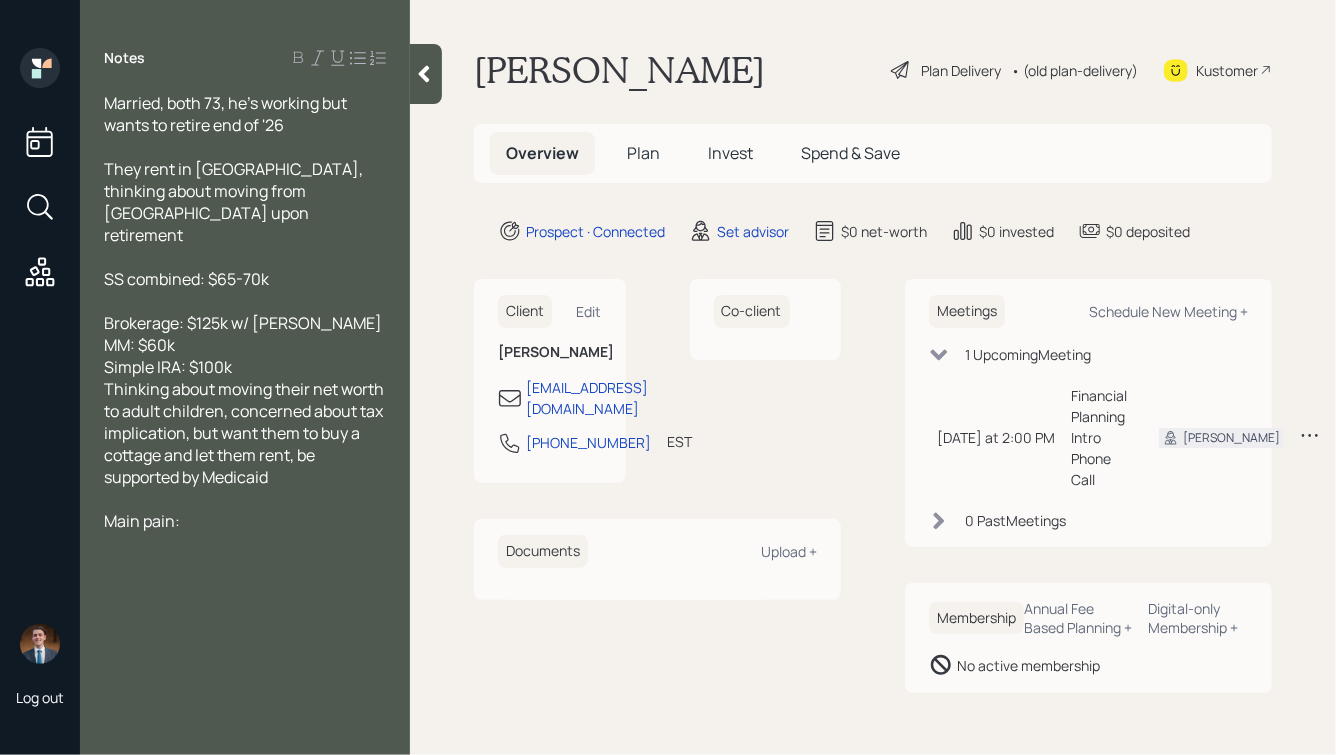 click on "Prospect ·
Connected Set advisor $0 net-worth $0 invested $0 deposited" at bounding box center (885, 231) 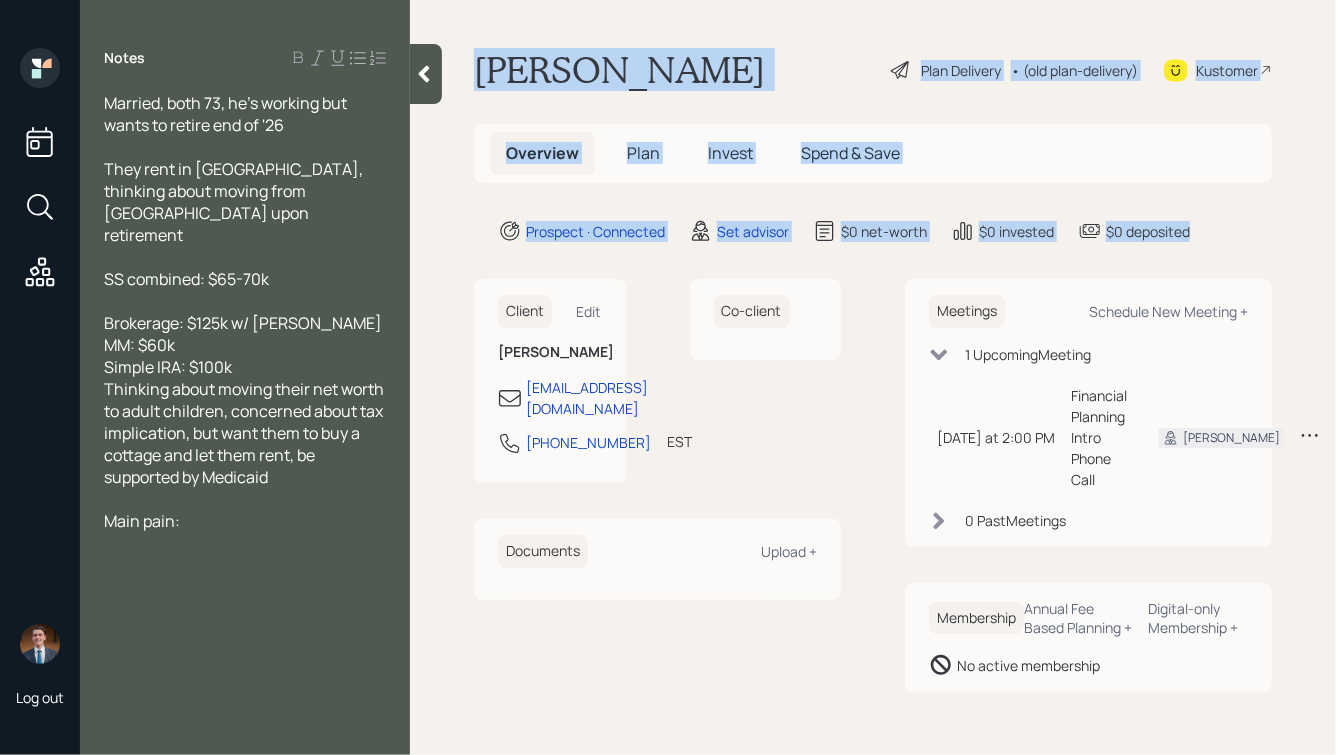 drag, startPoint x: 1222, startPoint y: 234, endPoint x: 698, endPoint y: 31, distance: 561.9475 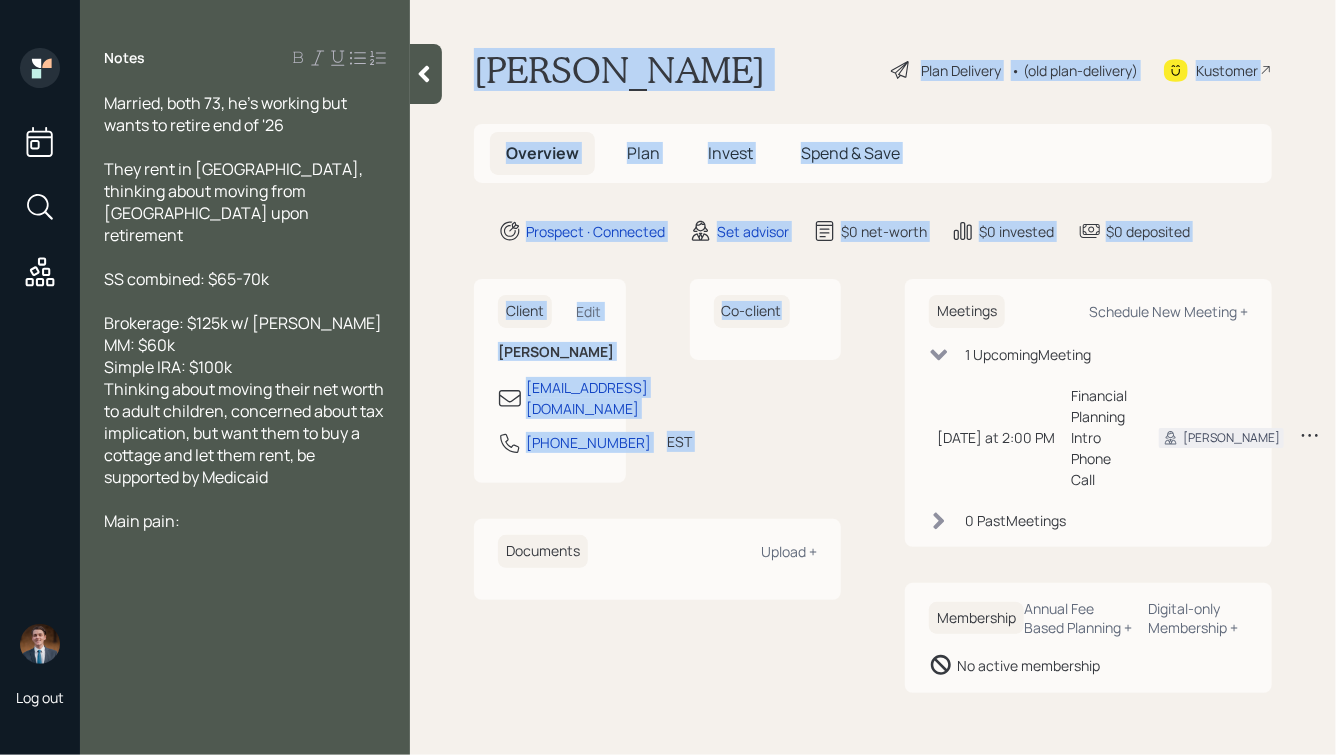 drag, startPoint x: 478, startPoint y: 59, endPoint x: 839, endPoint y: 349, distance: 463.05615 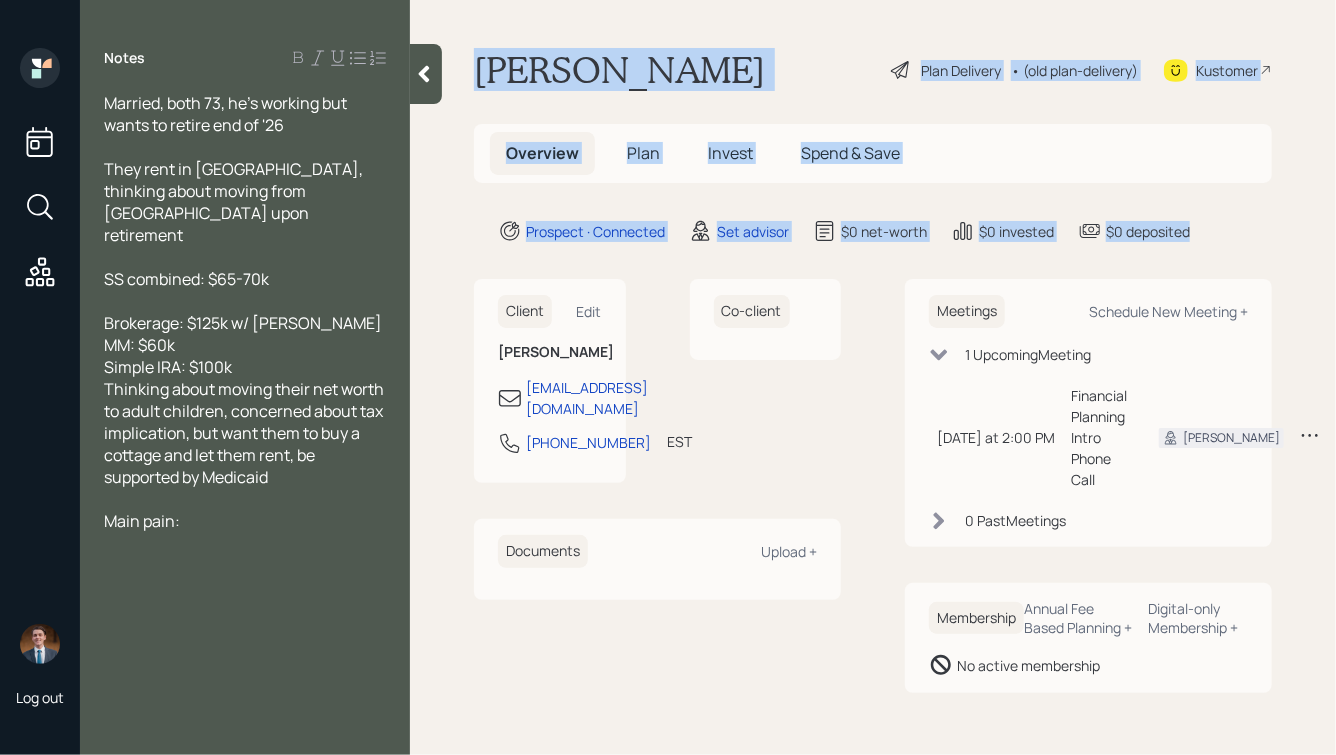 drag, startPoint x: 1226, startPoint y: 239, endPoint x: 756, endPoint y: 43, distance: 509.2308 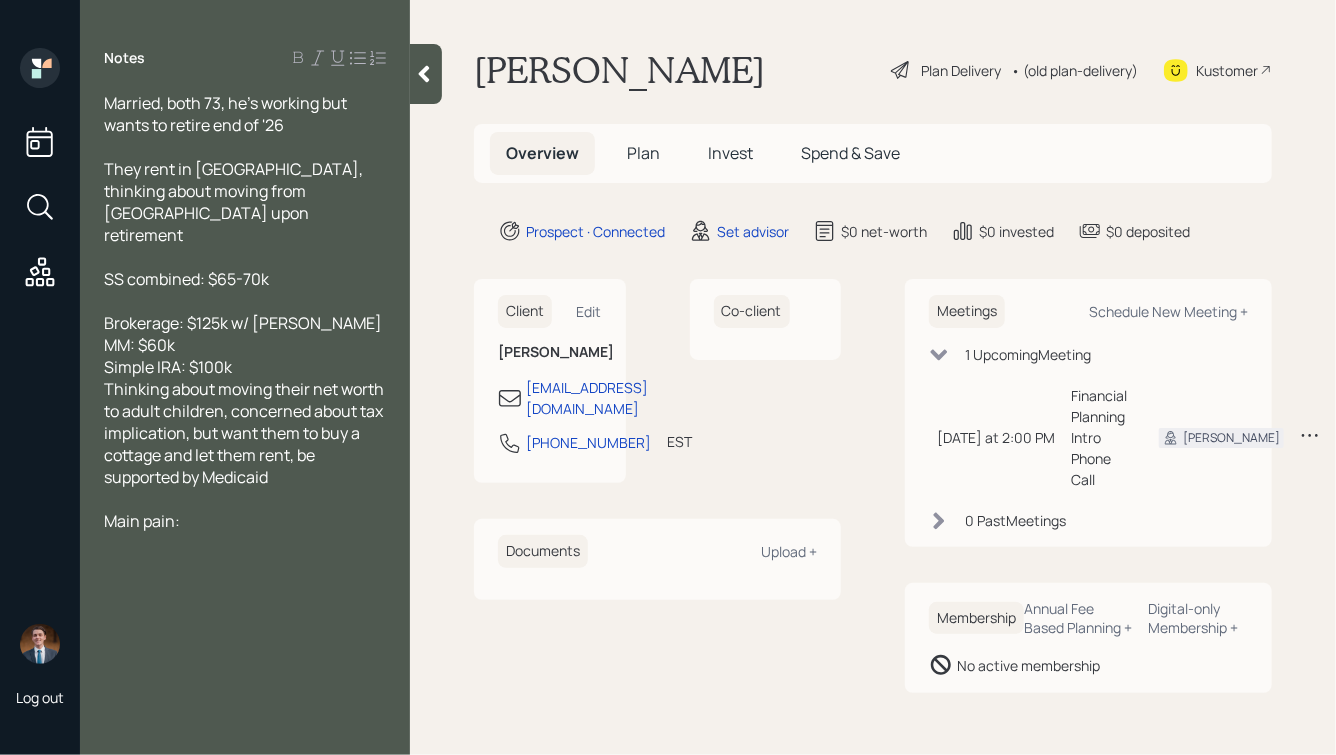 click at bounding box center (245, 147) 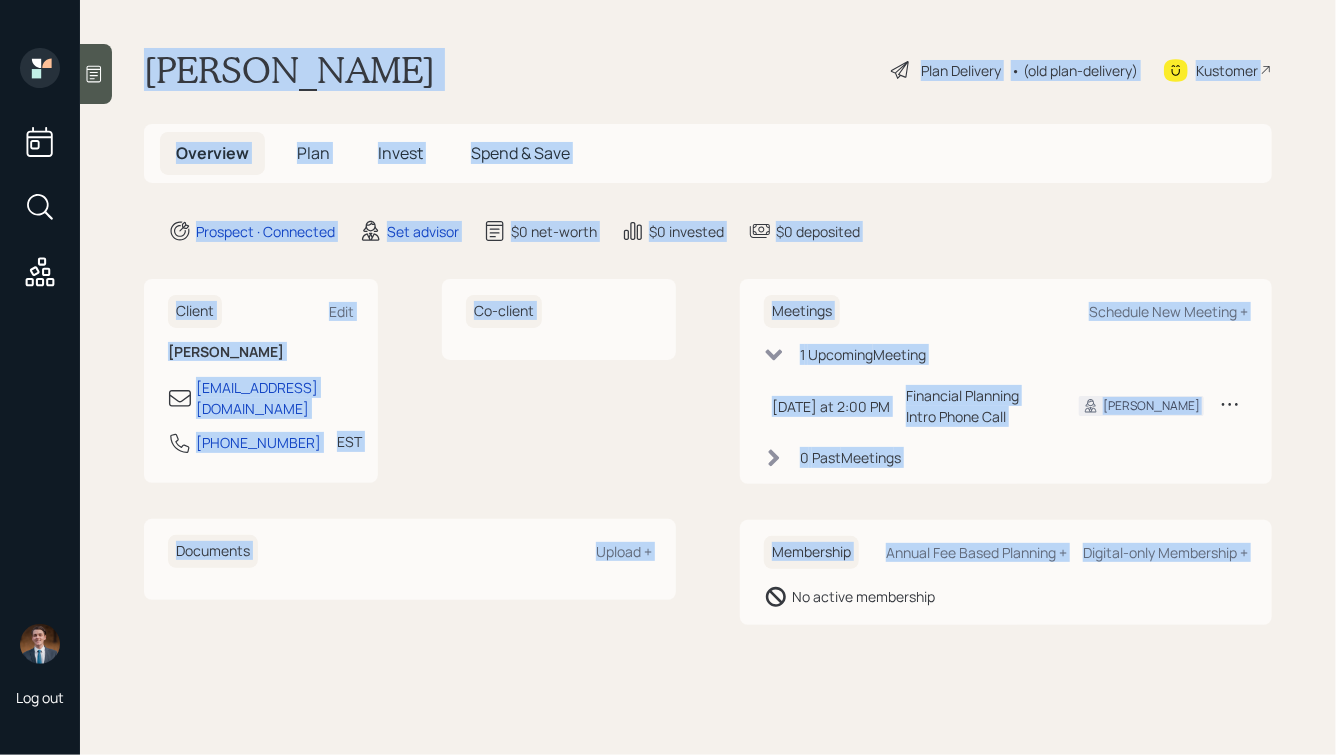 drag, startPoint x: 140, startPoint y: 35, endPoint x: 796, endPoint y: 605, distance: 869.04315 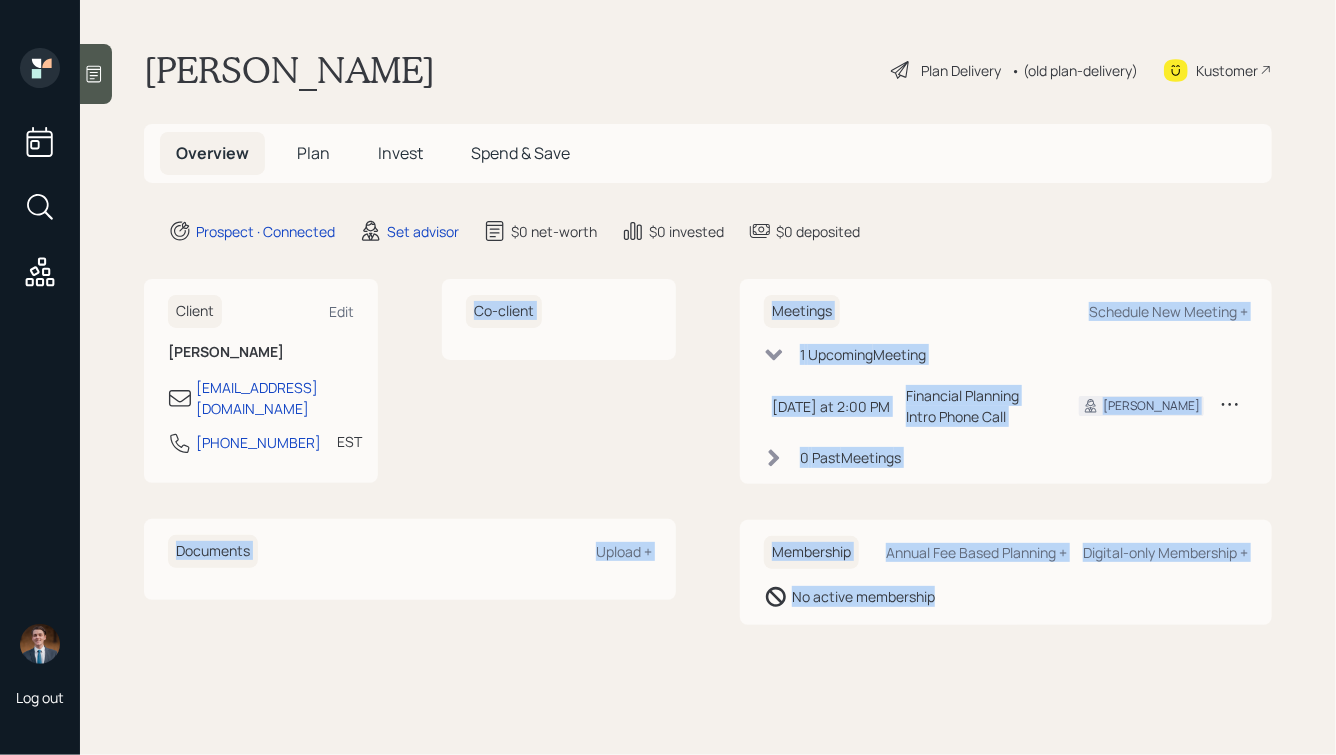 drag, startPoint x: 983, startPoint y: 627, endPoint x: 571, endPoint y: 198, distance: 594.7983 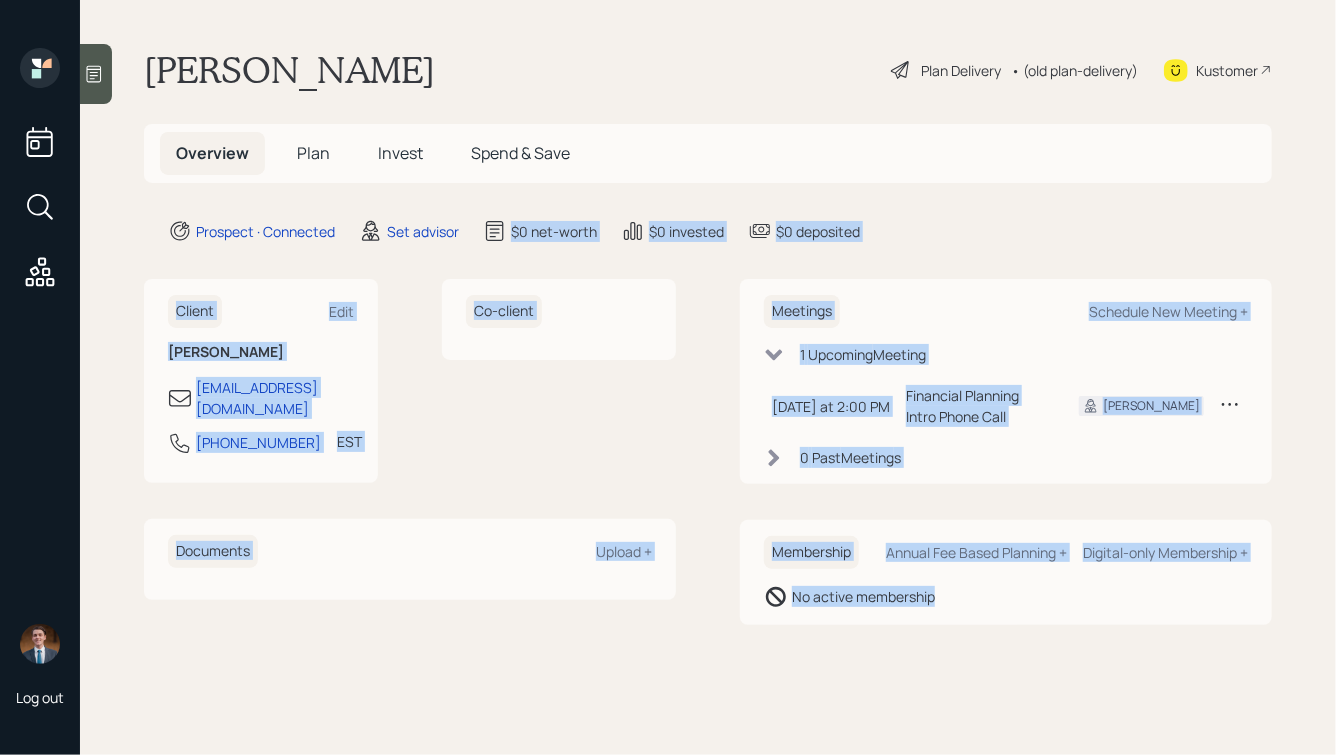 click on "[PERSON_NAME] Plan Delivery • (old plan-delivery) Kustomer Overview Plan Invest Spend & Save Prospect ·
Connected Set advisor $0 net-worth $0 invested $0 deposited Client Edit [PERSON_NAME] [EMAIL_ADDRESS][DOMAIN_NAME] [PHONE_NUMBER] EST Currently 2:13 PM Co-client Documents Upload + Meetings Schedule New Meeting + 1   Upcoming  Meeting [DATE] at 2:00 PM [DATE] 2:00 PM EDT Financial Planning Intro Phone Call Hunter N. 0   Past  Meeting s Membership Annual Fee Based Planning + Digital-only Membership + No active membership" at bounding box center [708, 377] 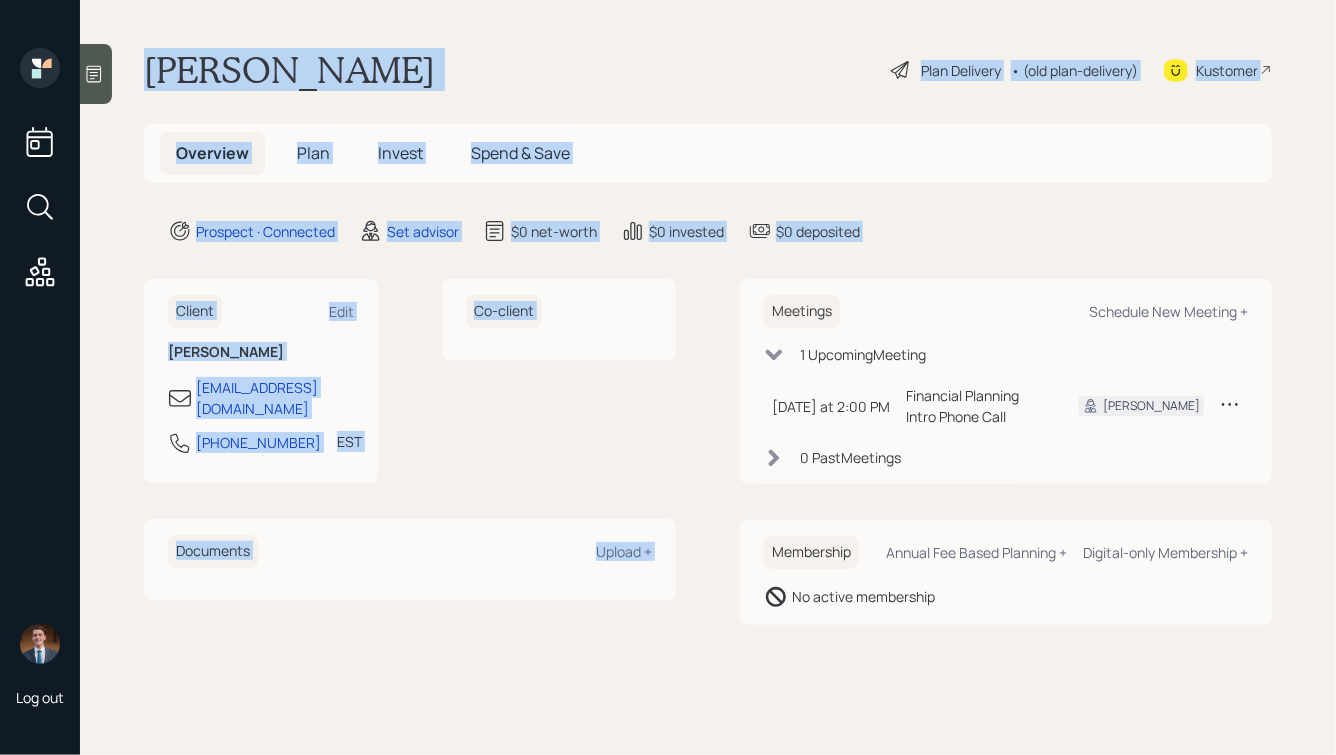 drag, startPoint x: 904, startPoint y: 252, endPoint x: 467, endPoint y: -31, distance: 520.6323 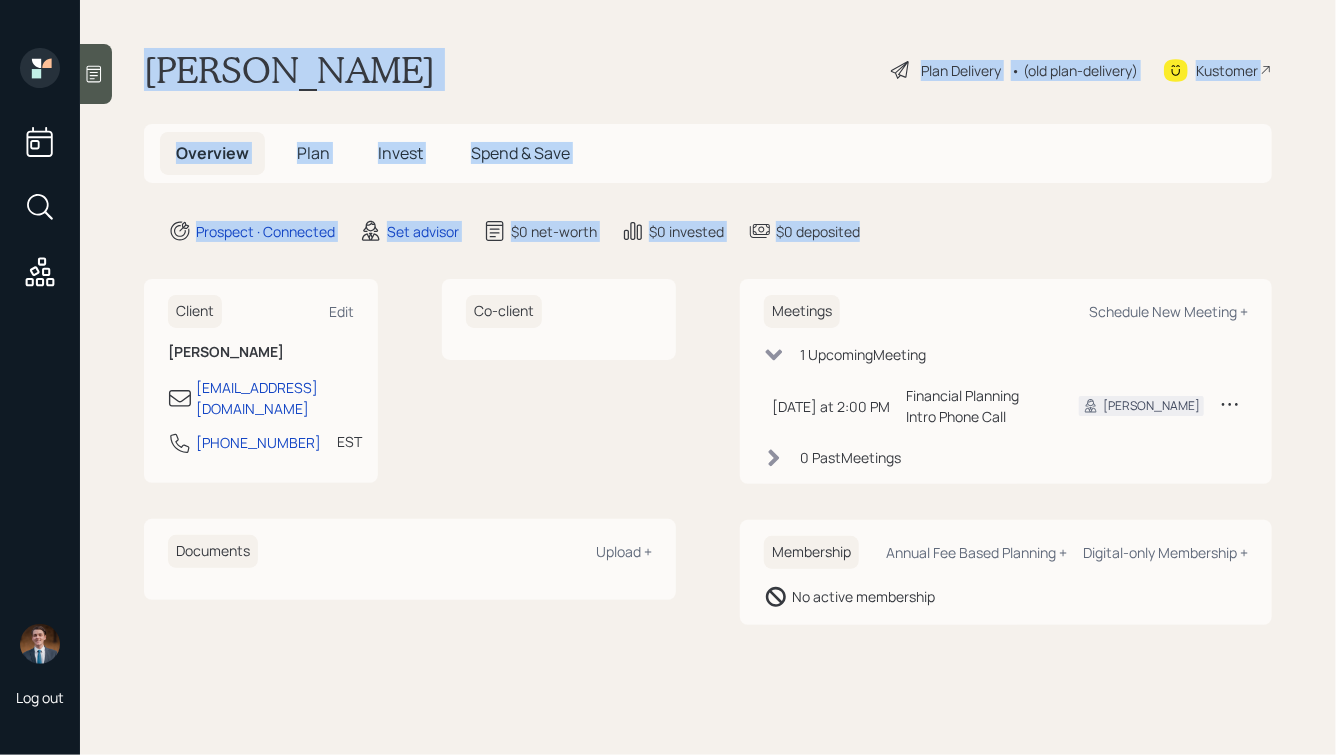 drag, startPoint x: 141, startPoint y: 62, endPoint x: 930, endPoint y: 234, distance: 807.5302 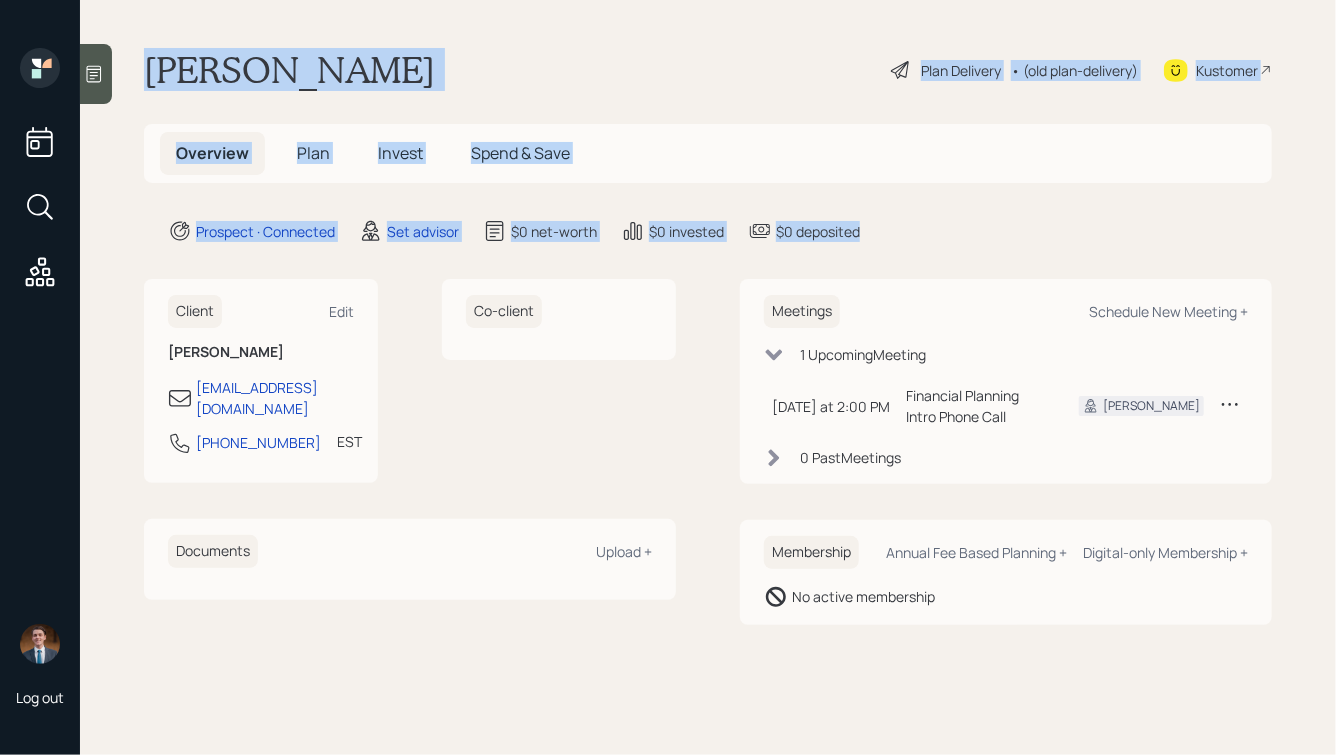 drag, startPoint x: 953, startPoint y: 239, endPoint x: 533, endPoint y: 36, distance: 466.4858 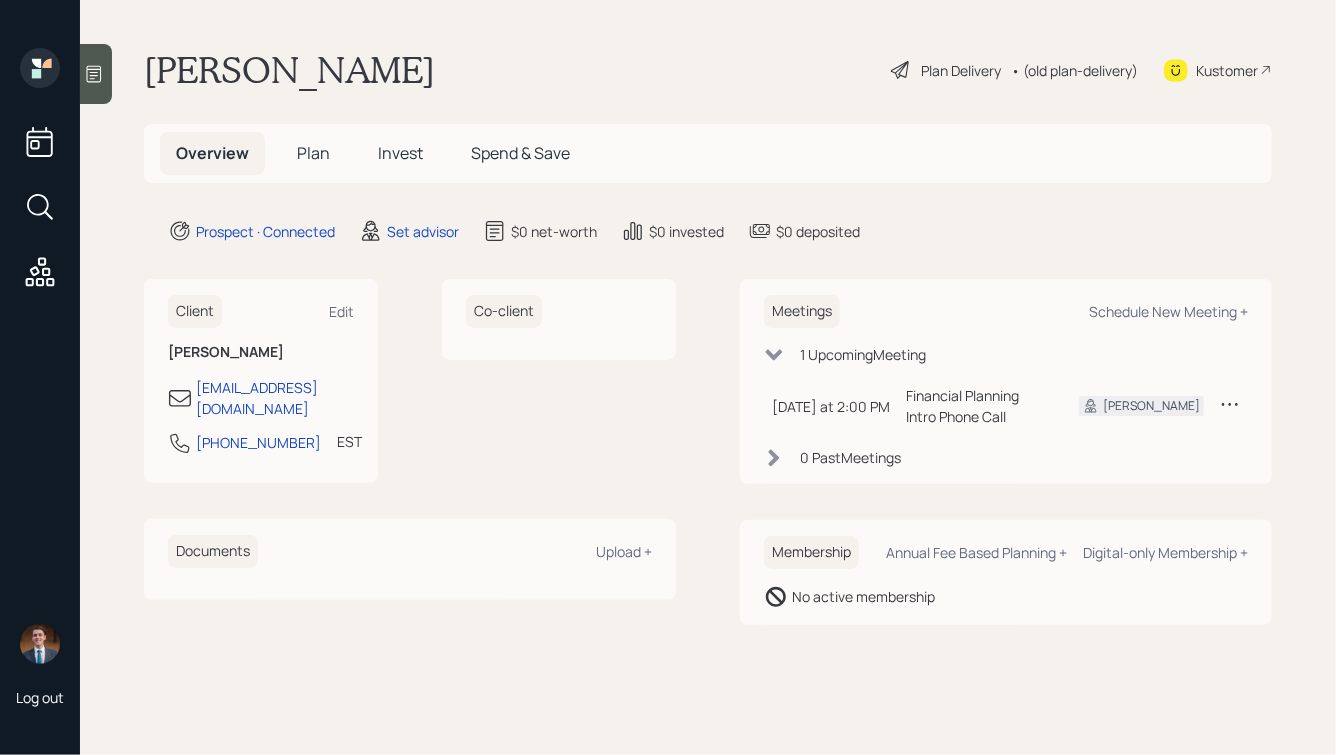 click 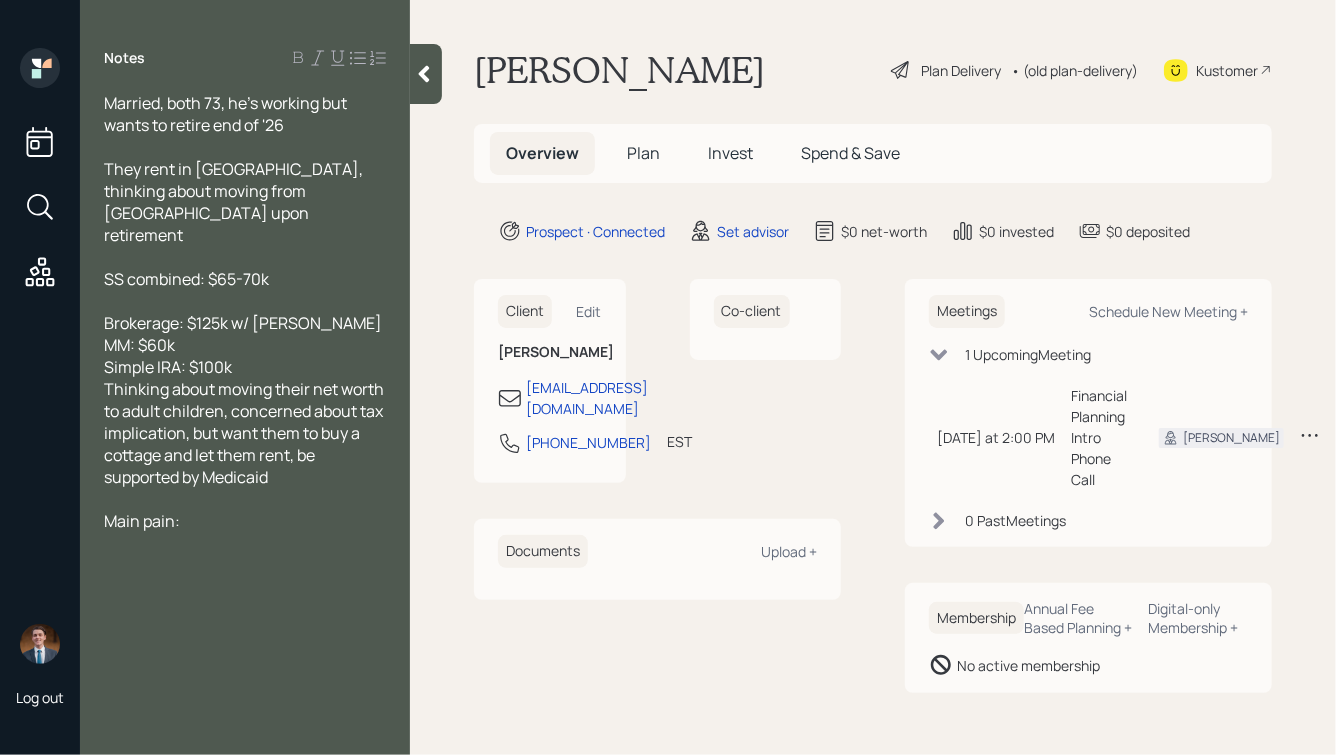 click 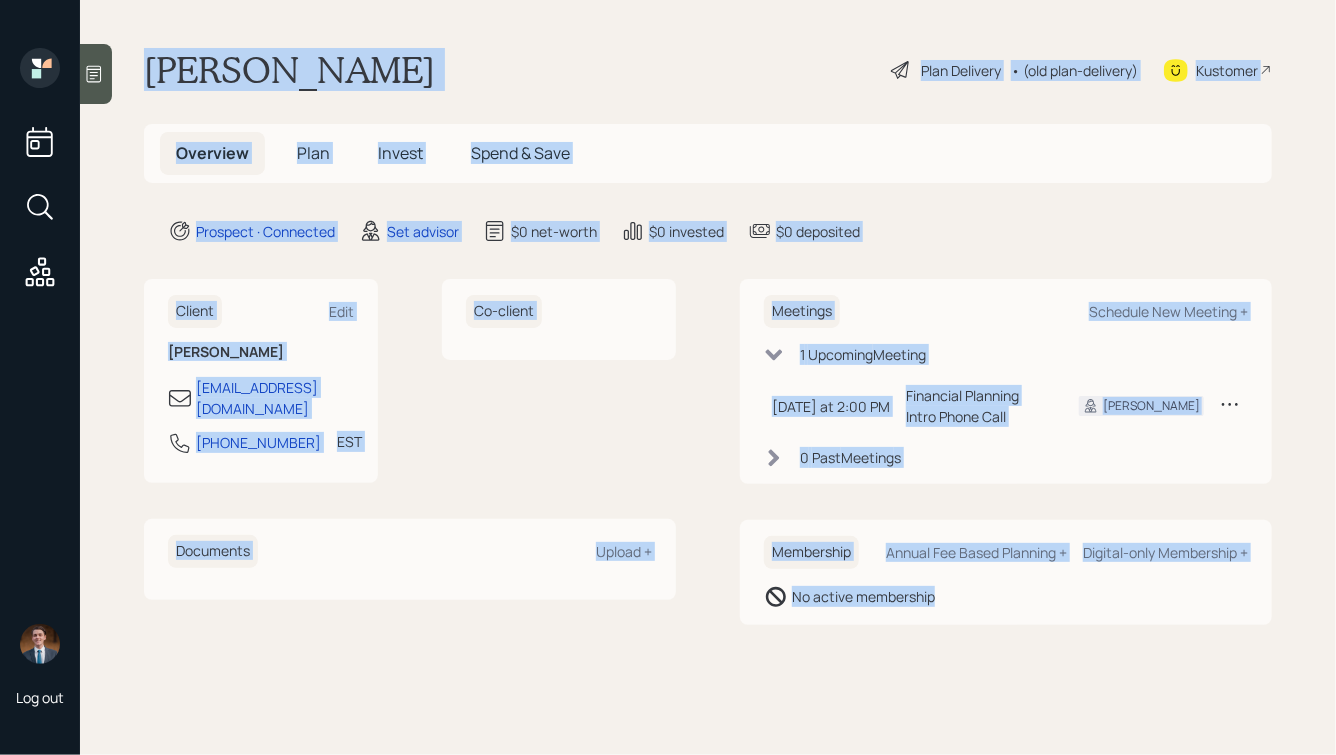 drag, startPoint x: 140, startPoint y: 62, endPoint x: 908, endPoint y: 650, distance: 967.2476 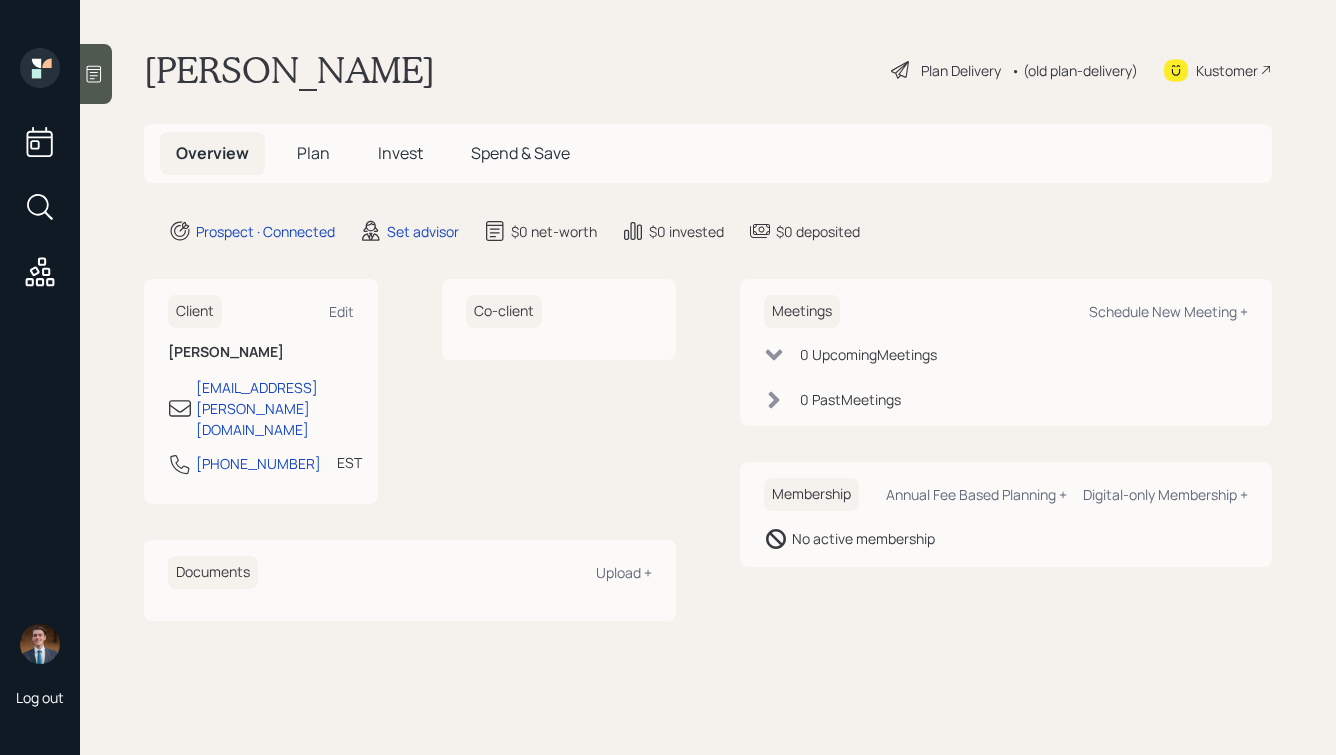 scroll, scrollTop: 0, scrollLeft: 0, axis: both 